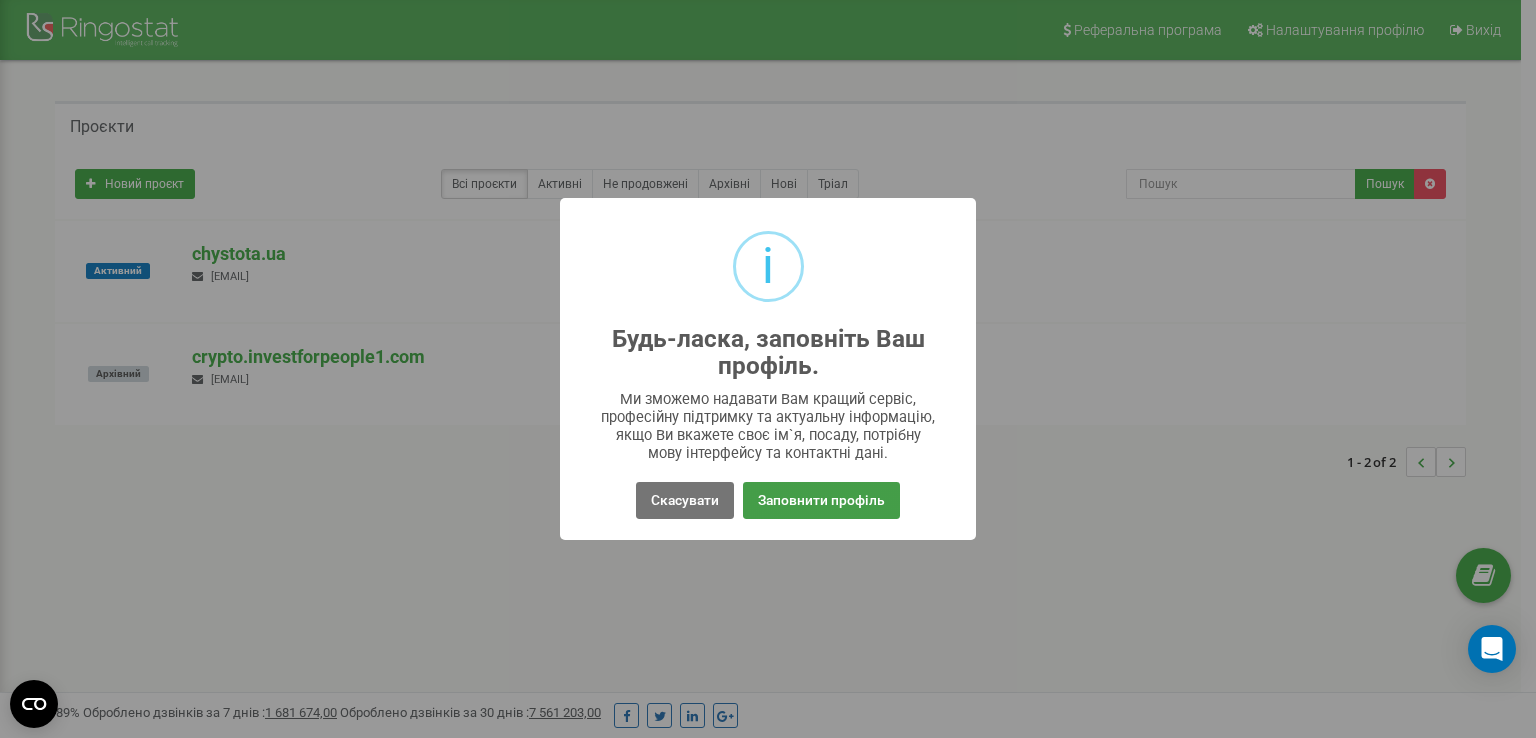 scroll, scrollTop: 0, scrollLeft: 0, axis: both 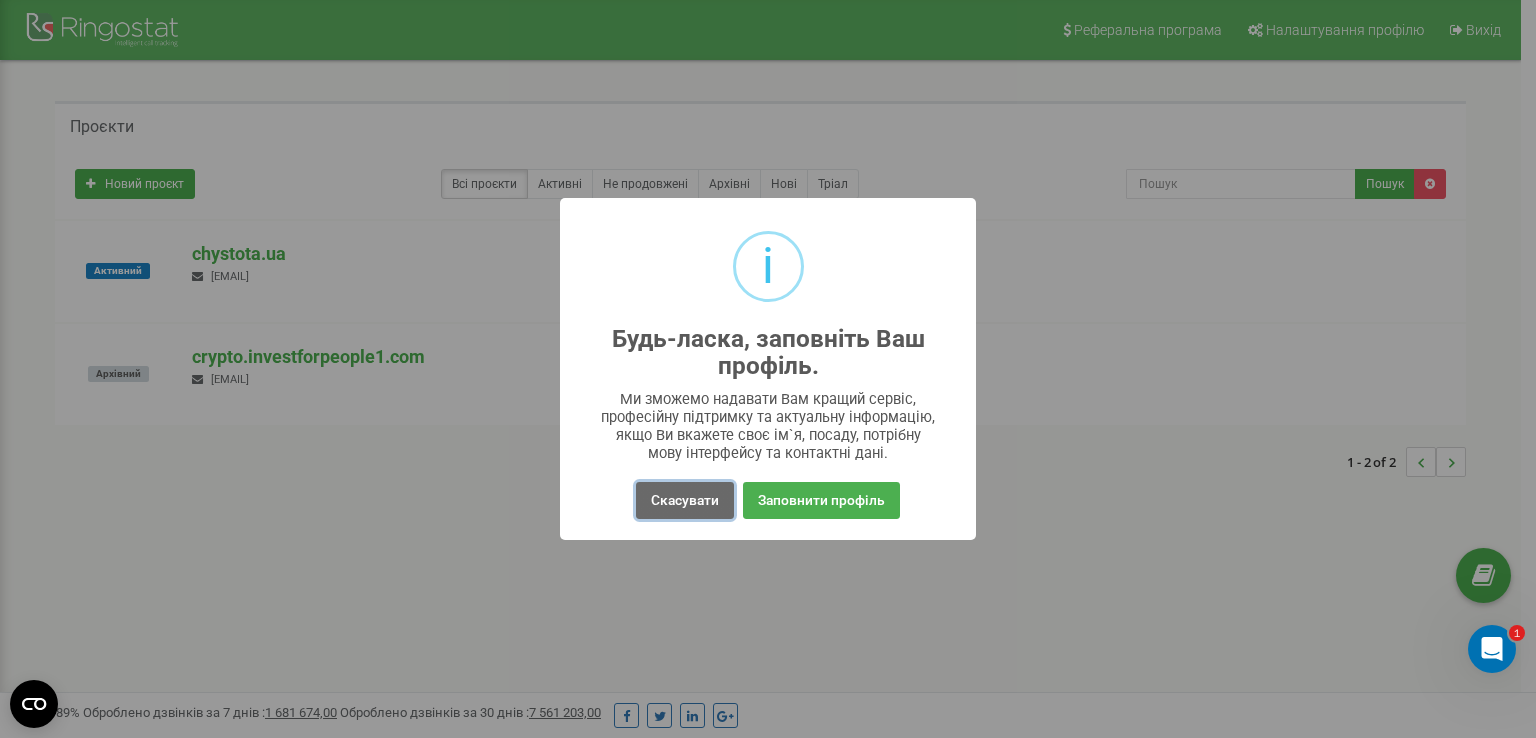 click on "Скасувати" at bounding box center (685, 500) 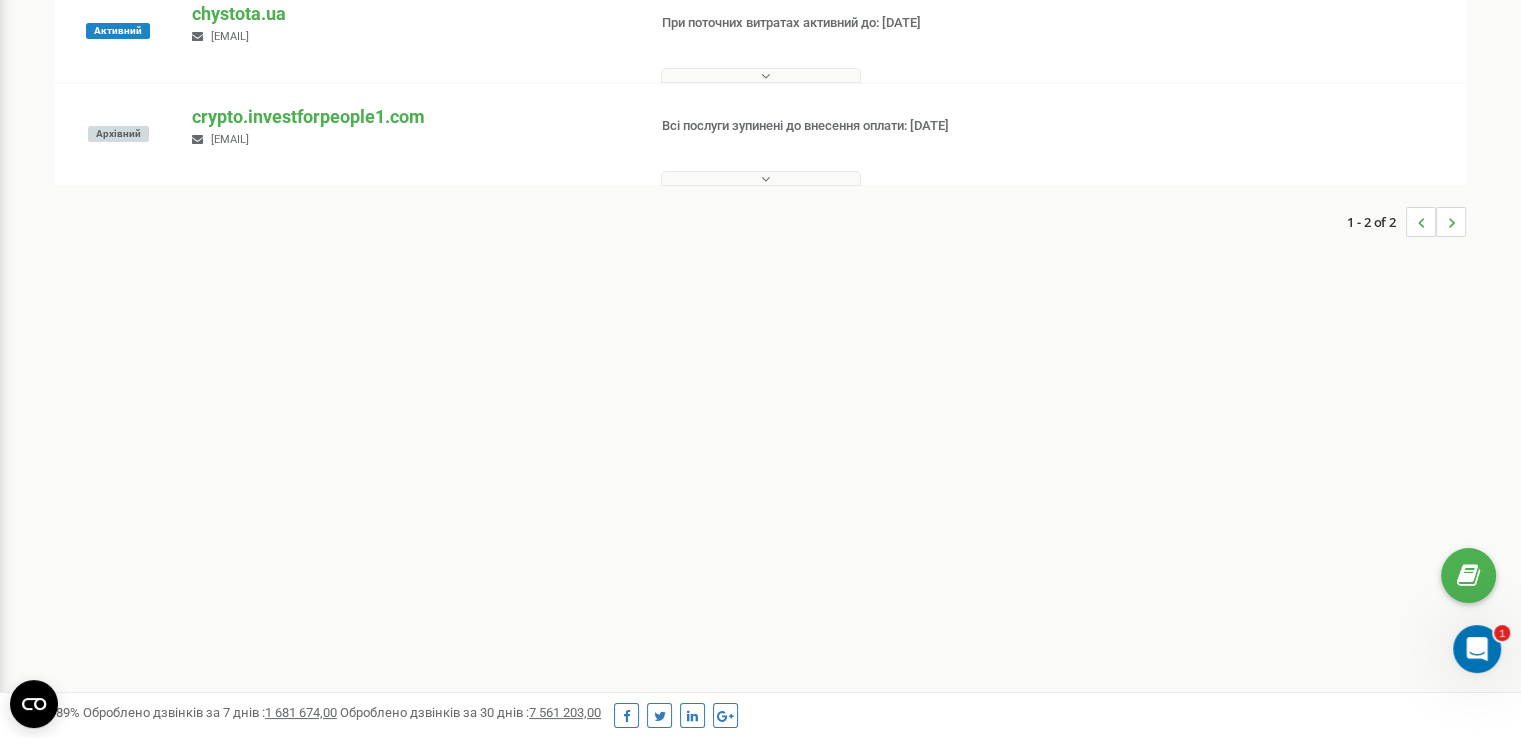 scroll, scrollTop: 0, scrollLeft: 0, axis: both 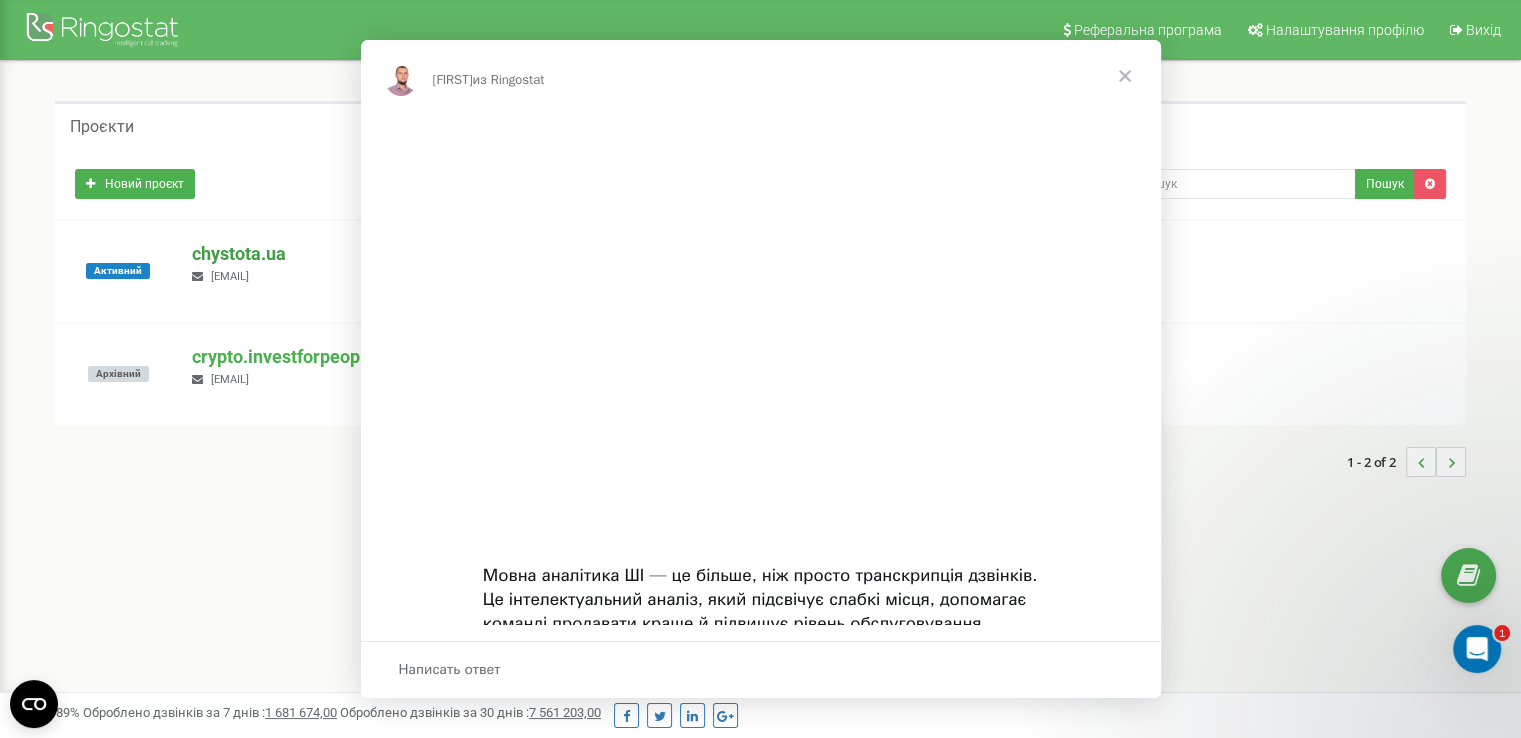 click on "Oleksandr  из Ringostat   Мовна аналітика ШІ — це більше, ніж просто транскрипція дзвінків. Це інтелектуальний аналіз, який підсвічує слабкі місця, допомагає команді продавати краще й підвищує рівень обслуговування.  Побач усе в дії: ми проведемо персональне демо для тебе. Покажемо, як AI адаптується під твій бізнес. Без зайвих слів — тільки те, що справді допомагає. Хочу спробувати АІ Написать ответ" at bounding box center (760, 369) 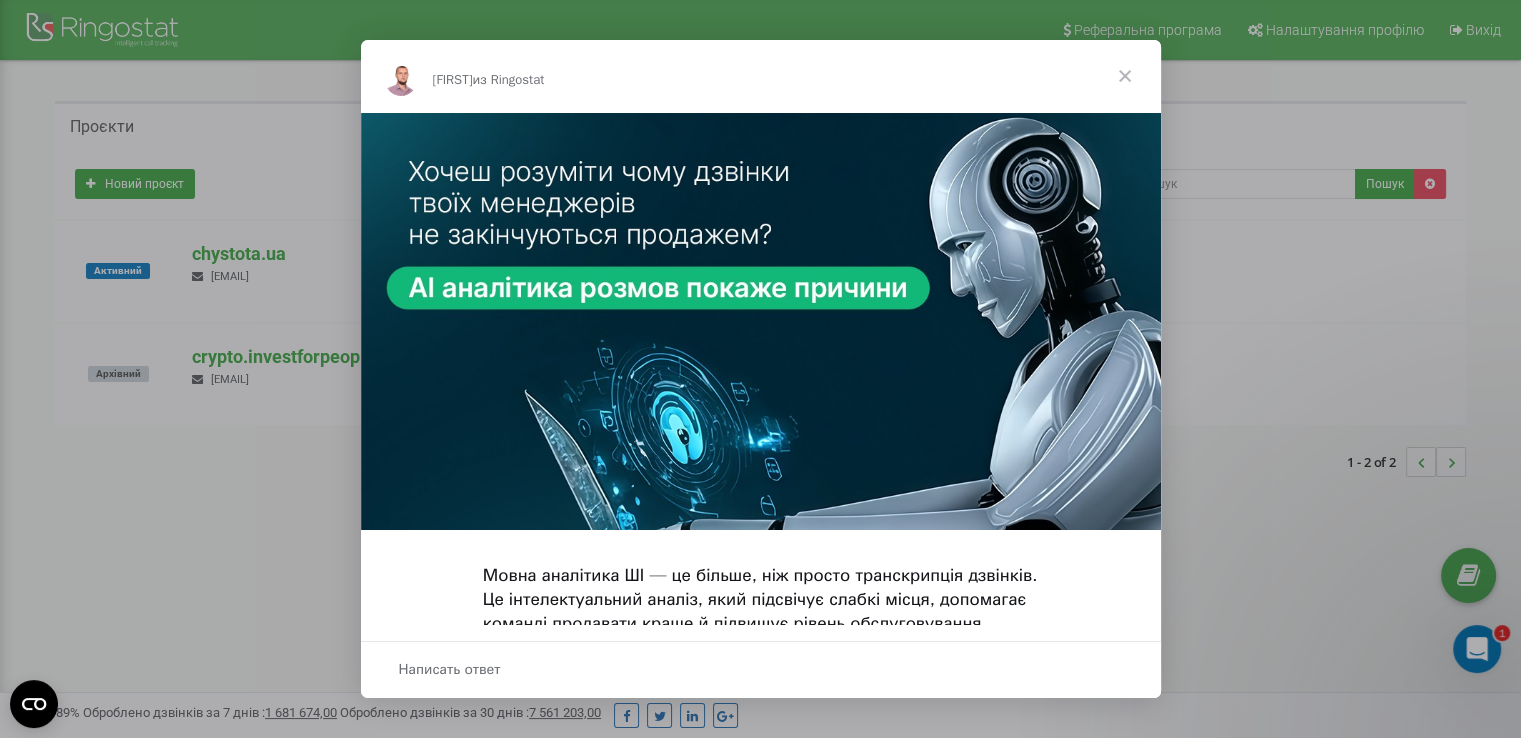 click at bounding box center [1125, 76] 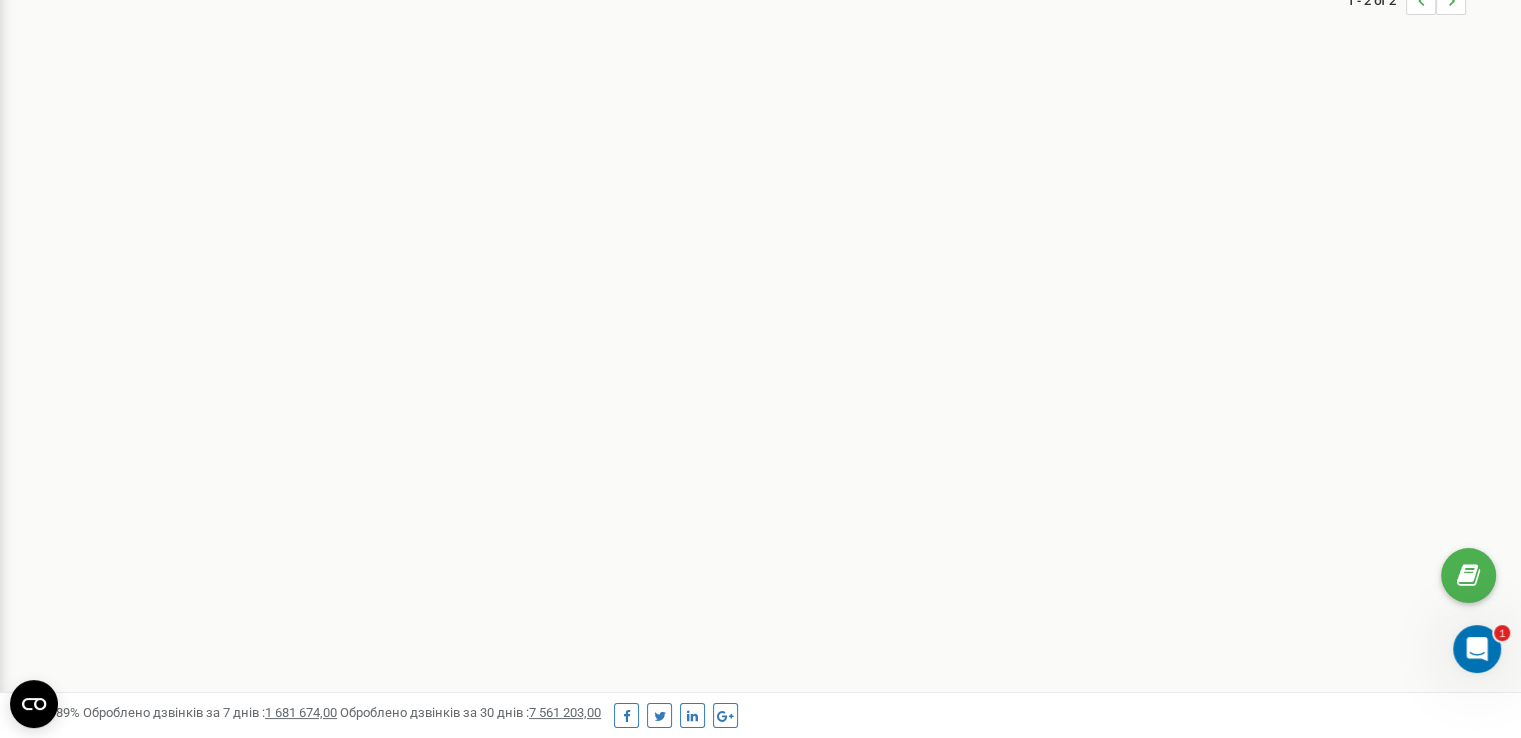 scroll, scrollTop: 0, scrollLeft: 0, axis: both 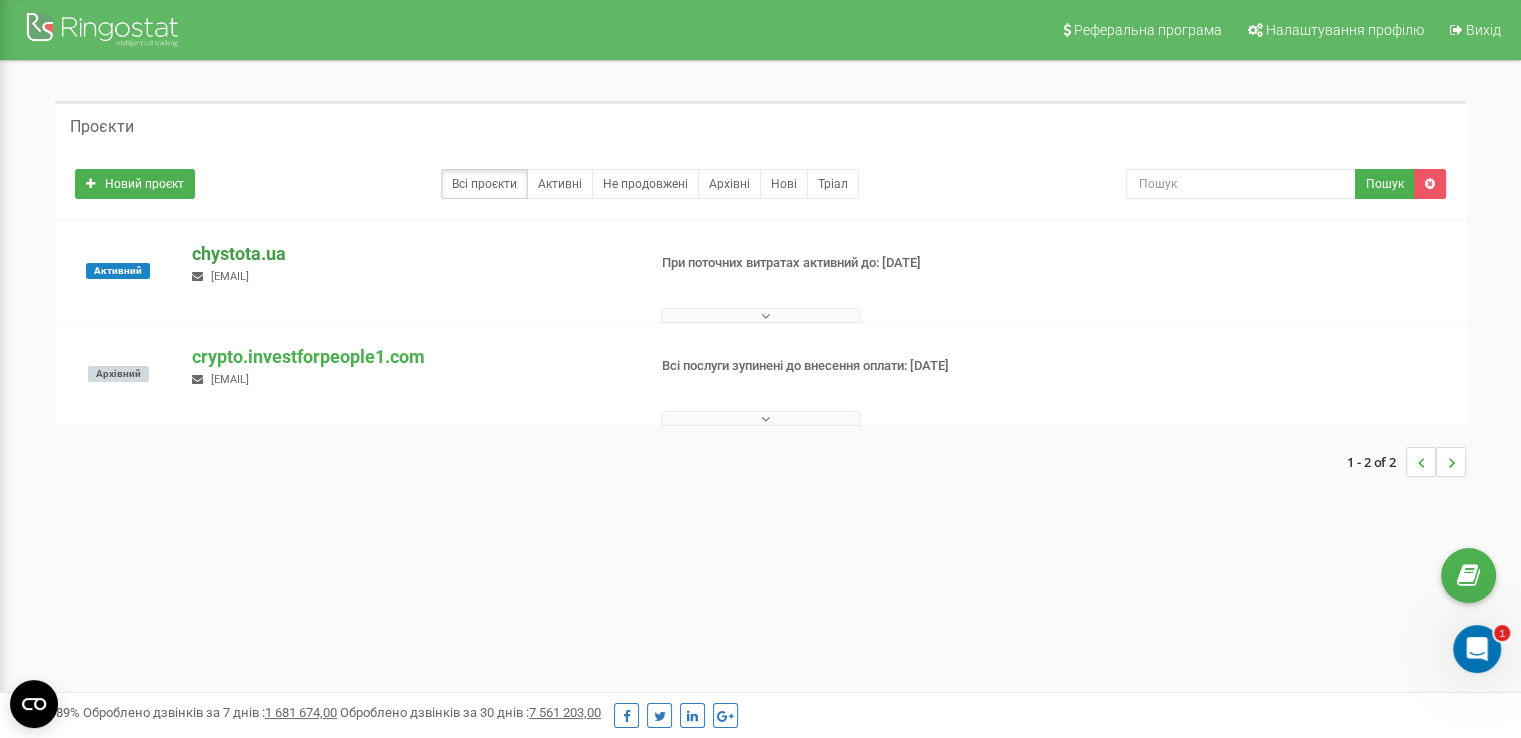 click on "chystota.ua" at bounding box center [410, 254] 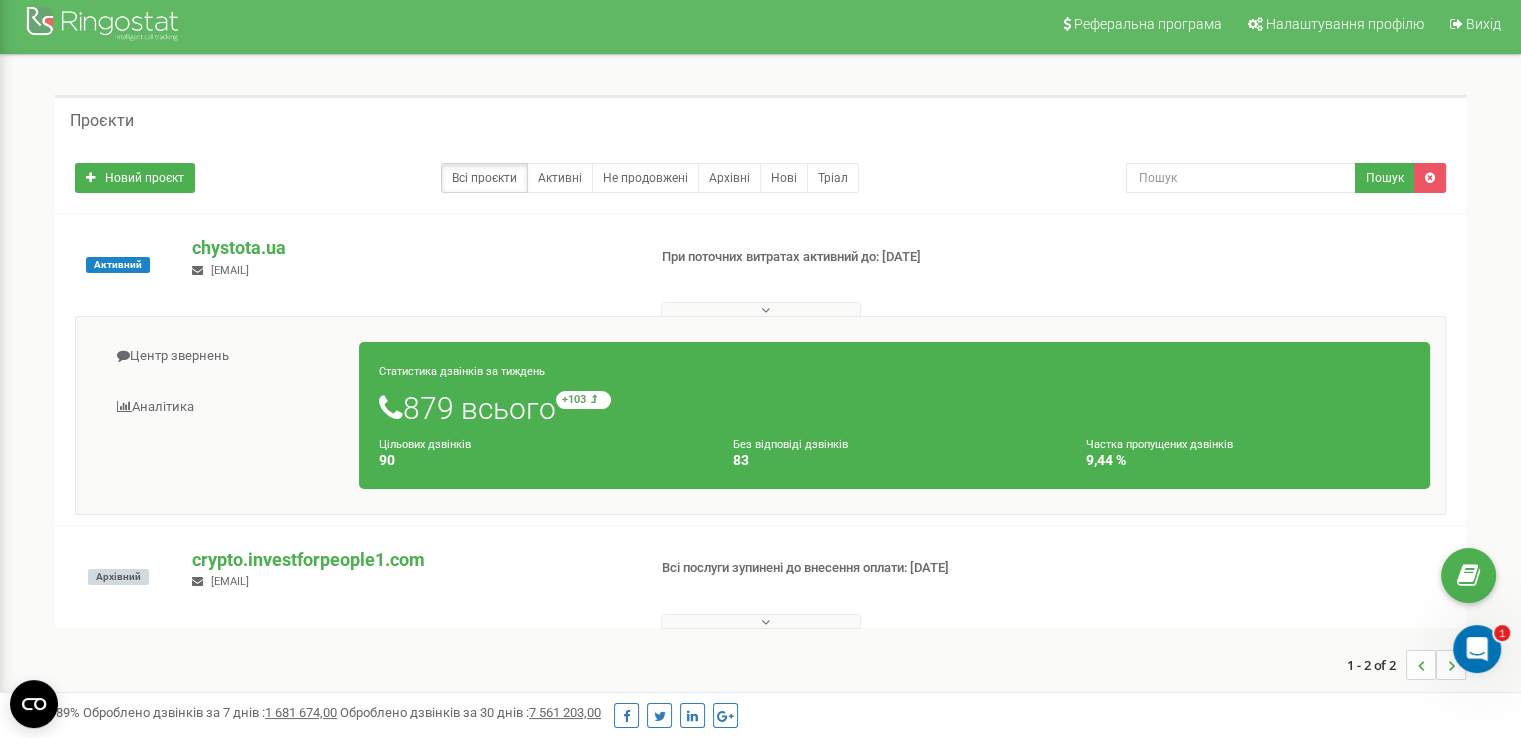scroll, scrollTop: 0, scrollLeft: 0, axis: both 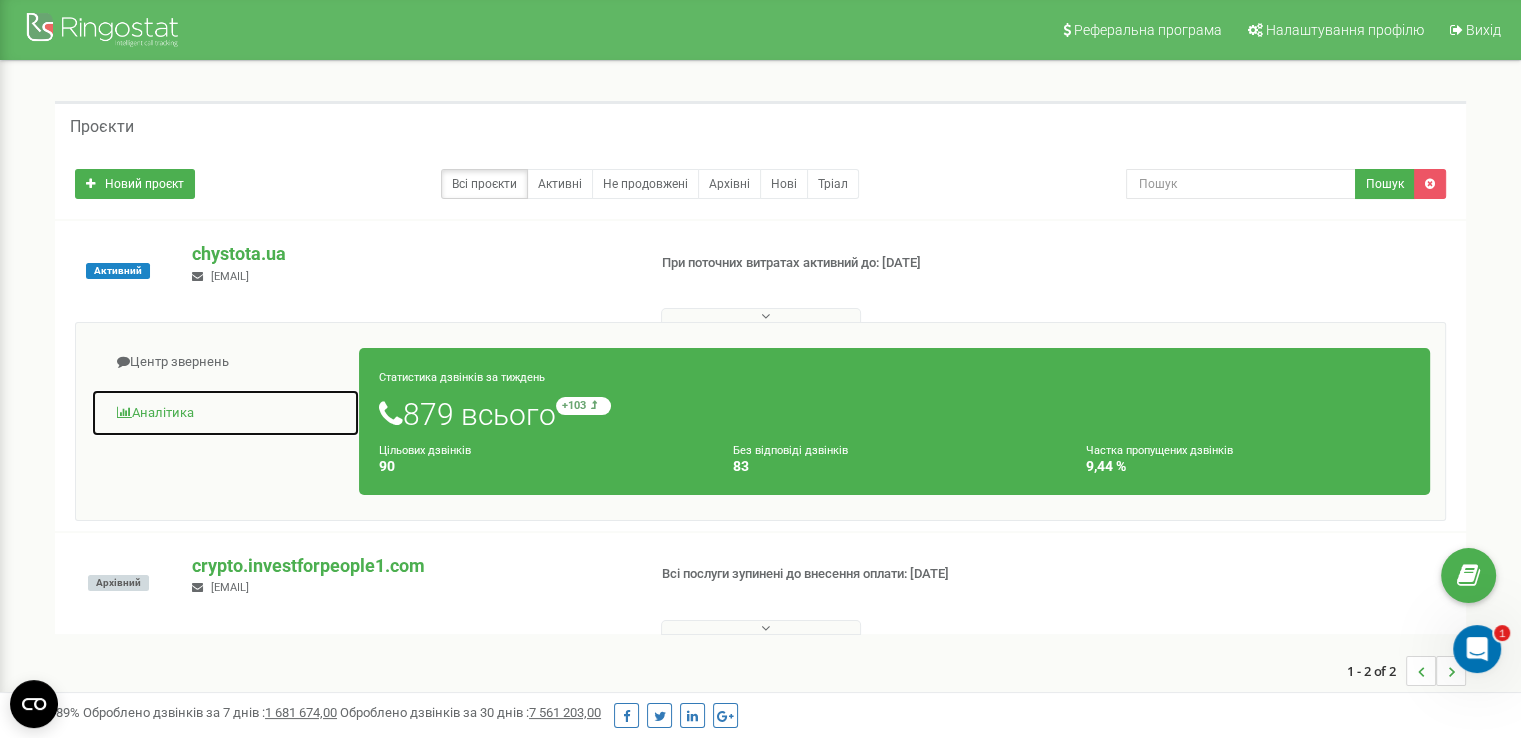 click on "Аналiтика" at bounding box center (225, 413) 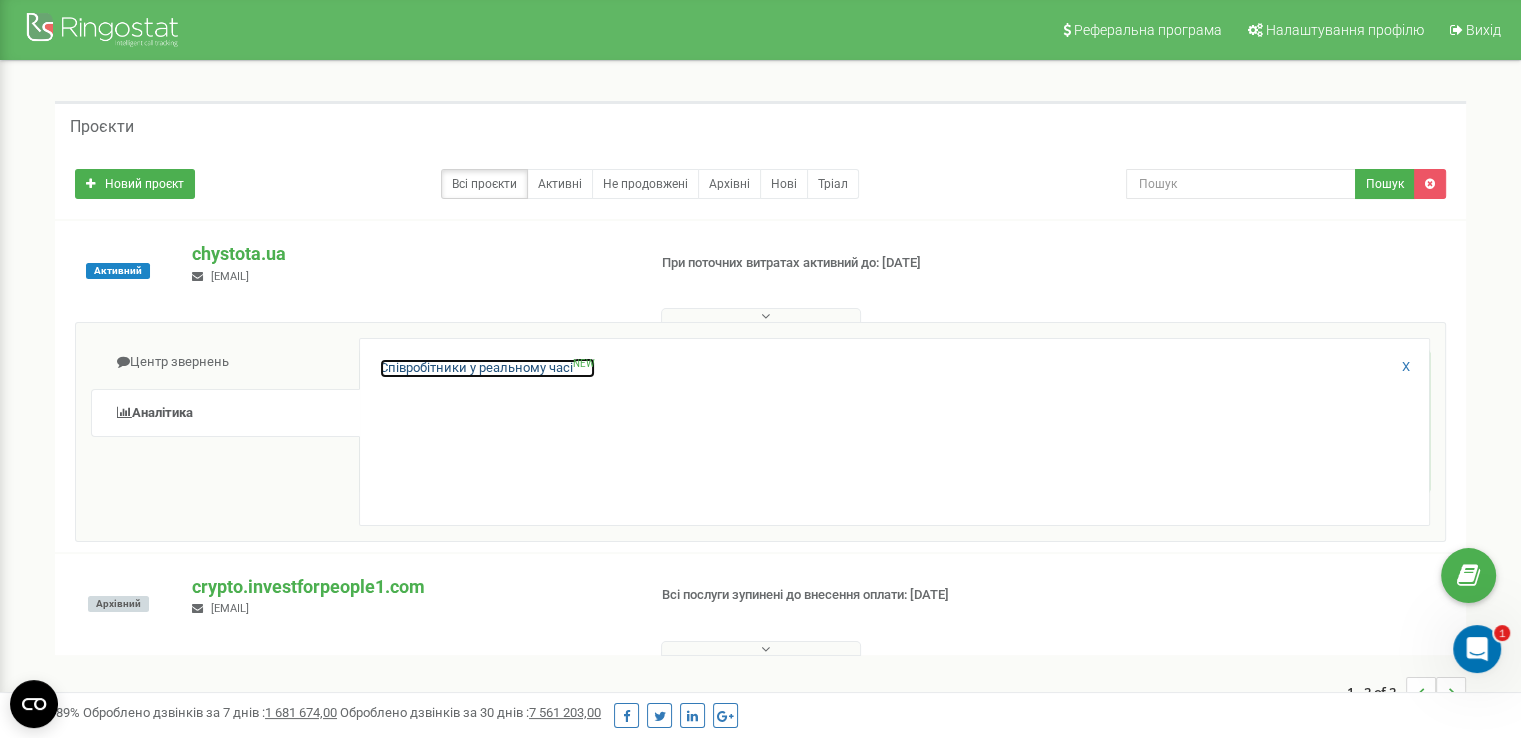 click on "Співробітники у реальному часі  NEW" at bounding box center [487, 368] 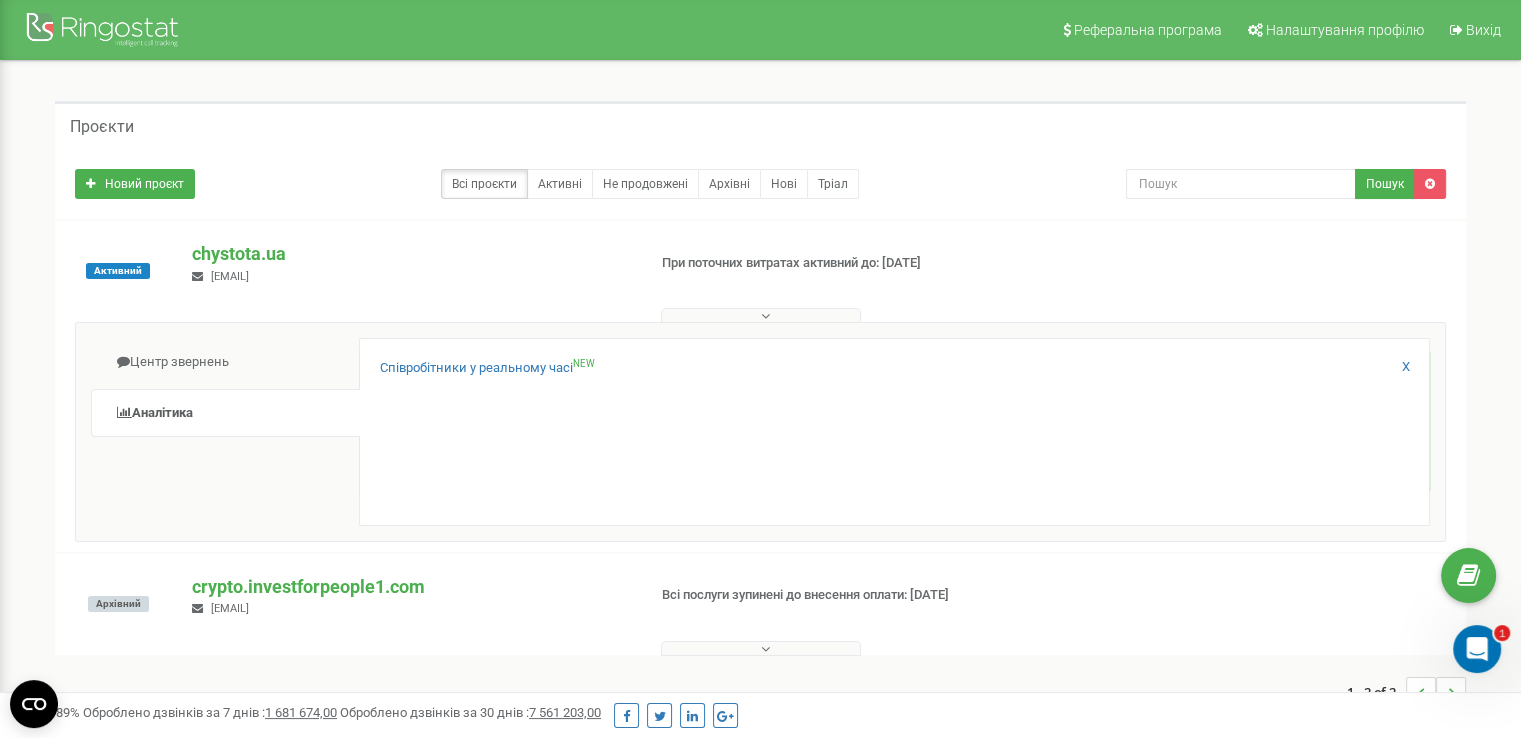 click at bounding box center [761, 315] 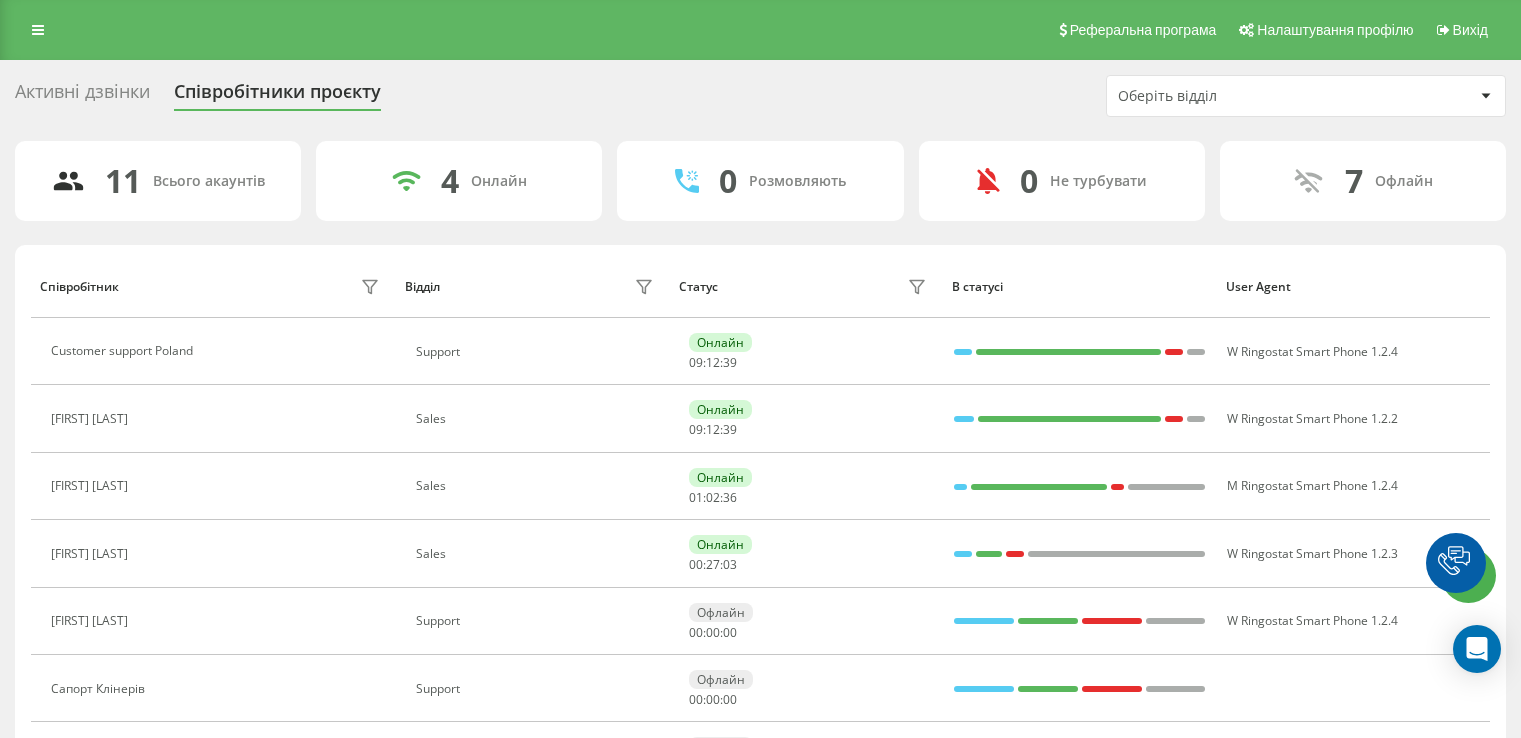 scroll, scrollTop: 0, scrollLeft: 0, axis: both 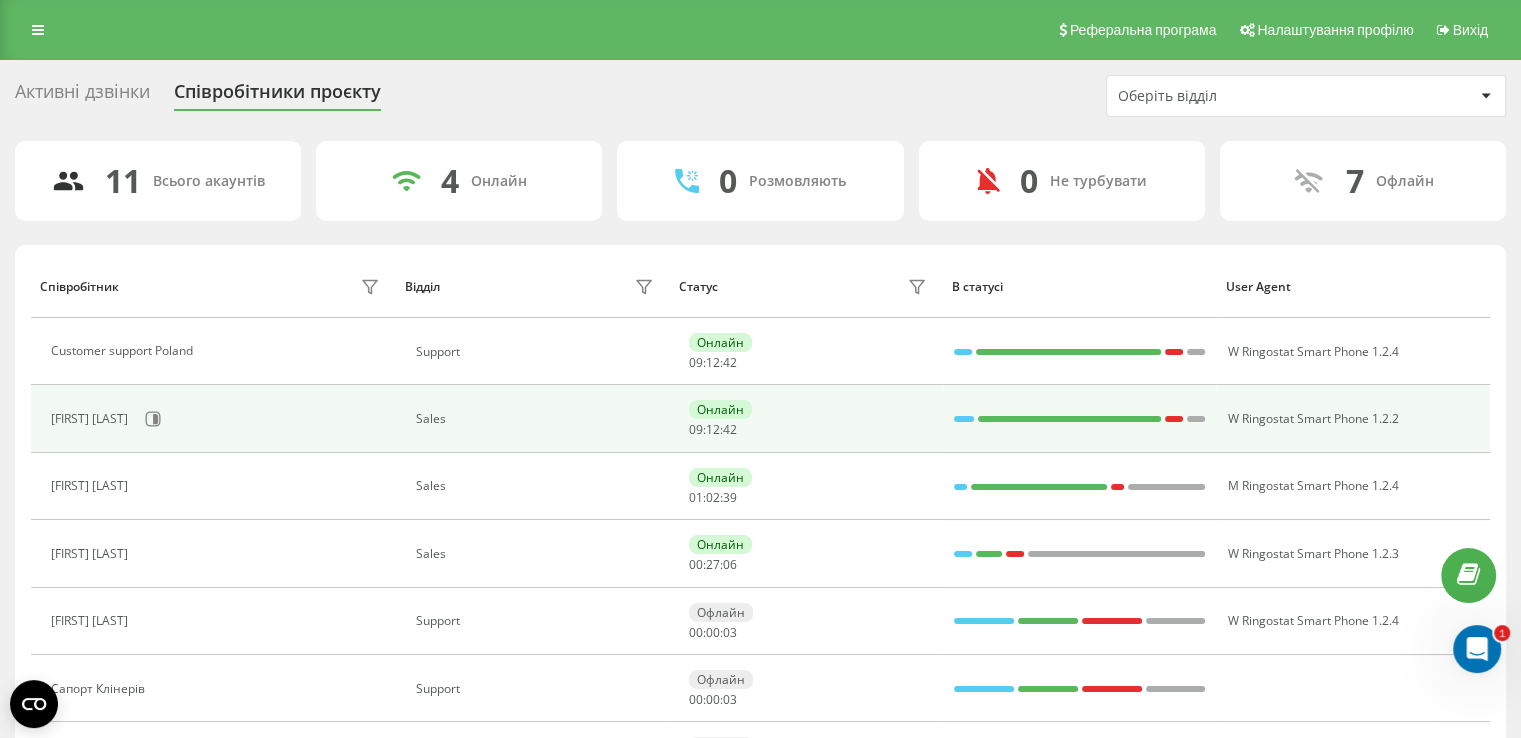 click on "Онлайн 09 : 12 : 42" at bounding box center [810, 418] 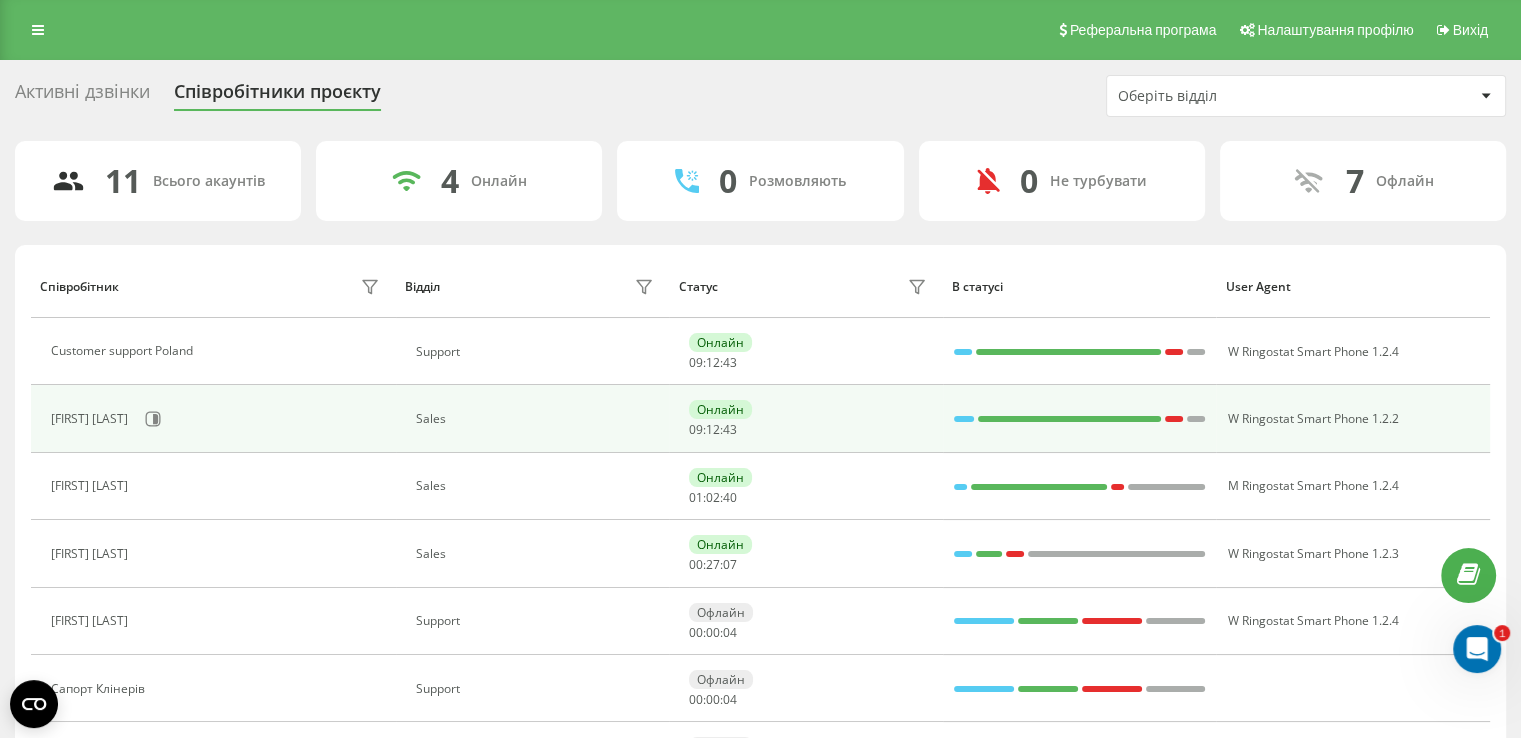 click on "Онлайн" at bounding box center [720, 409] 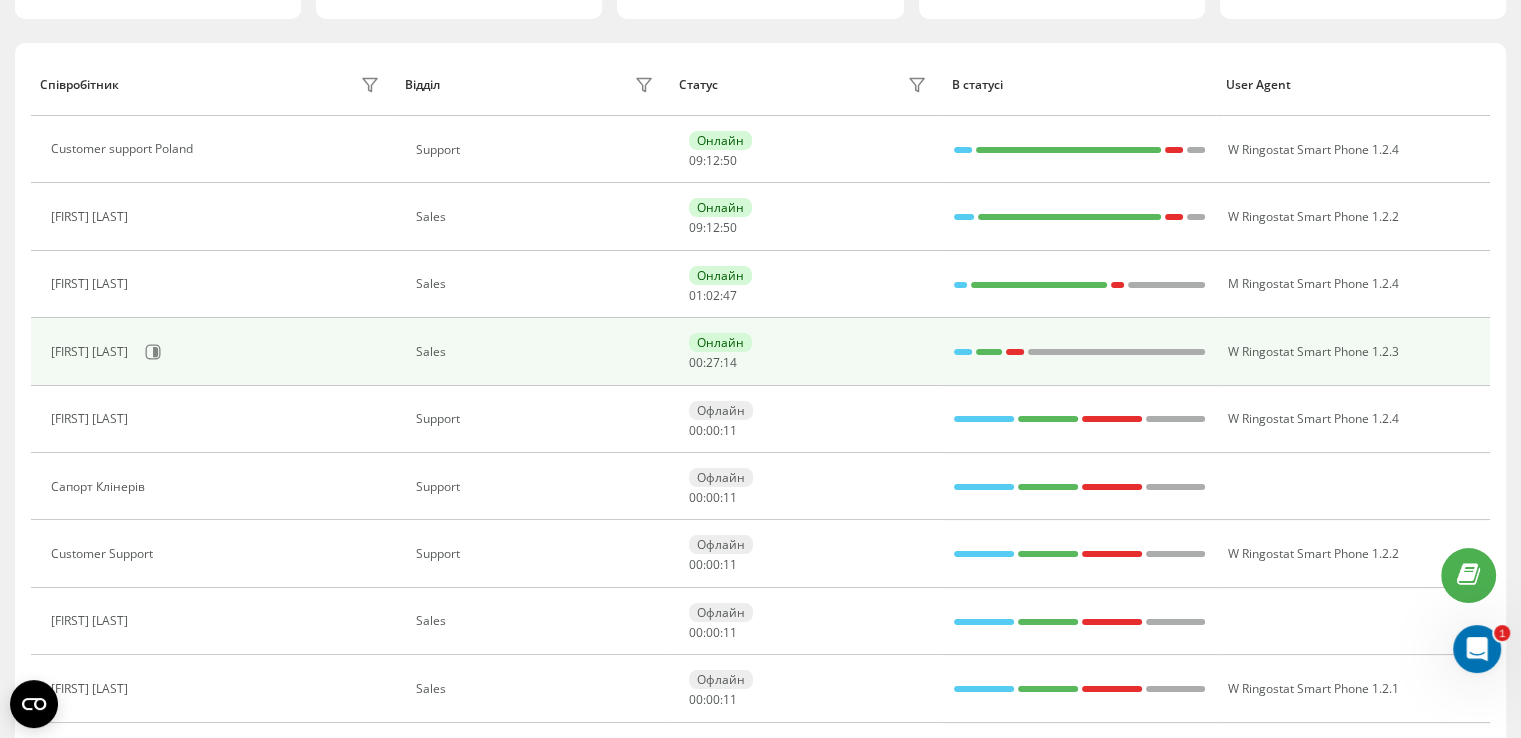 scroll, scrollTop: 199, scrollLeft: 0, axis: vertical 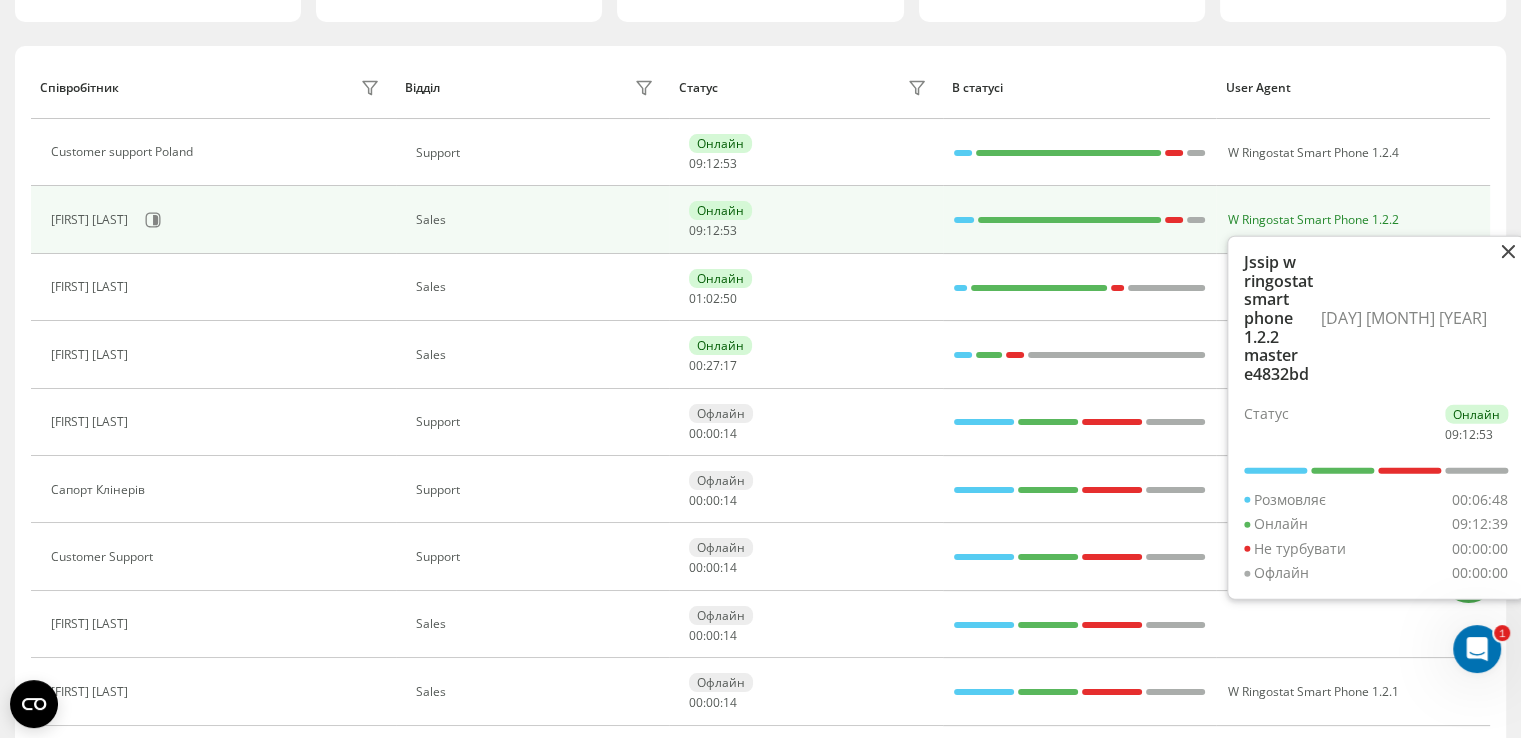 click on "W Ringostat Smart Phone 1.2.2" at bounding box center [1312, 219] 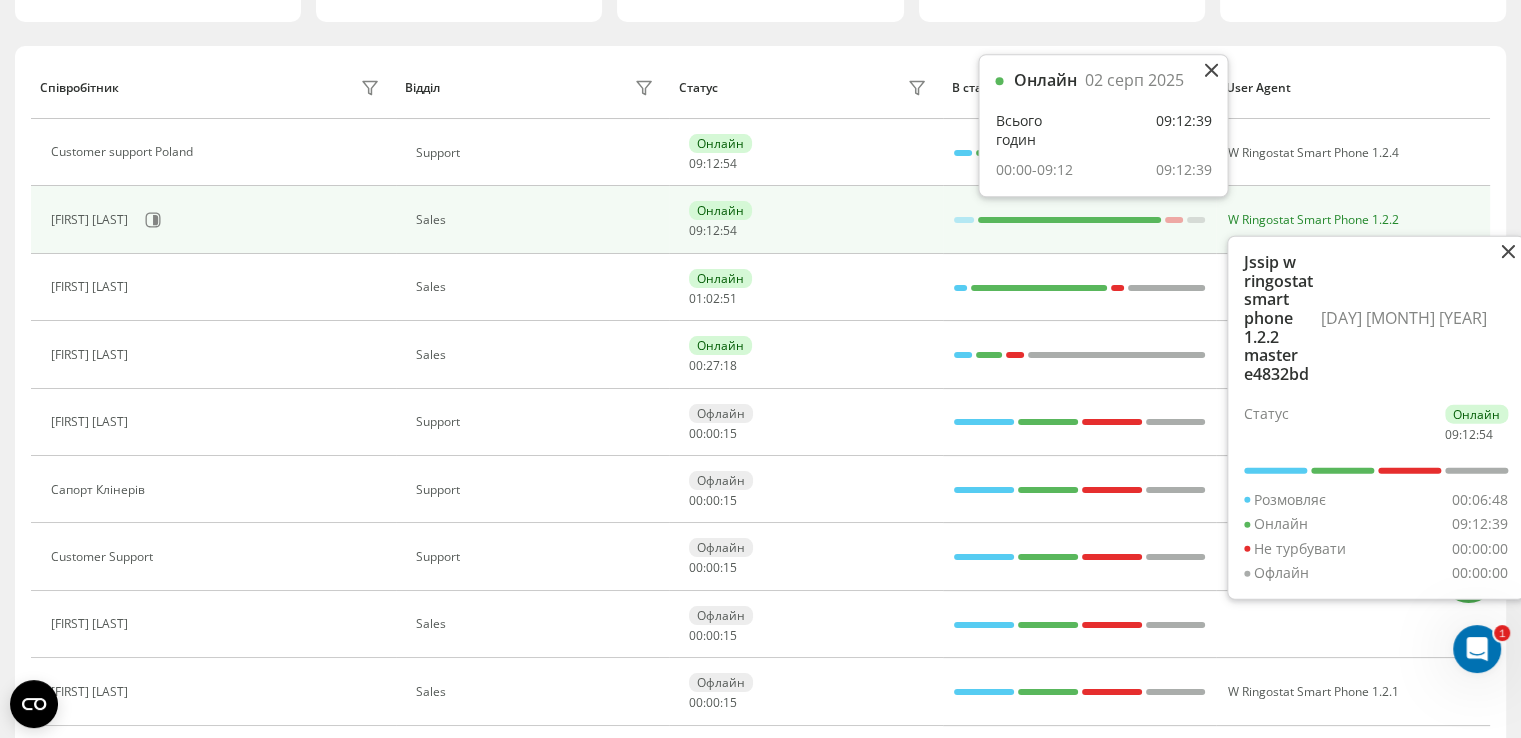 click at bounding box center [1069, 220] 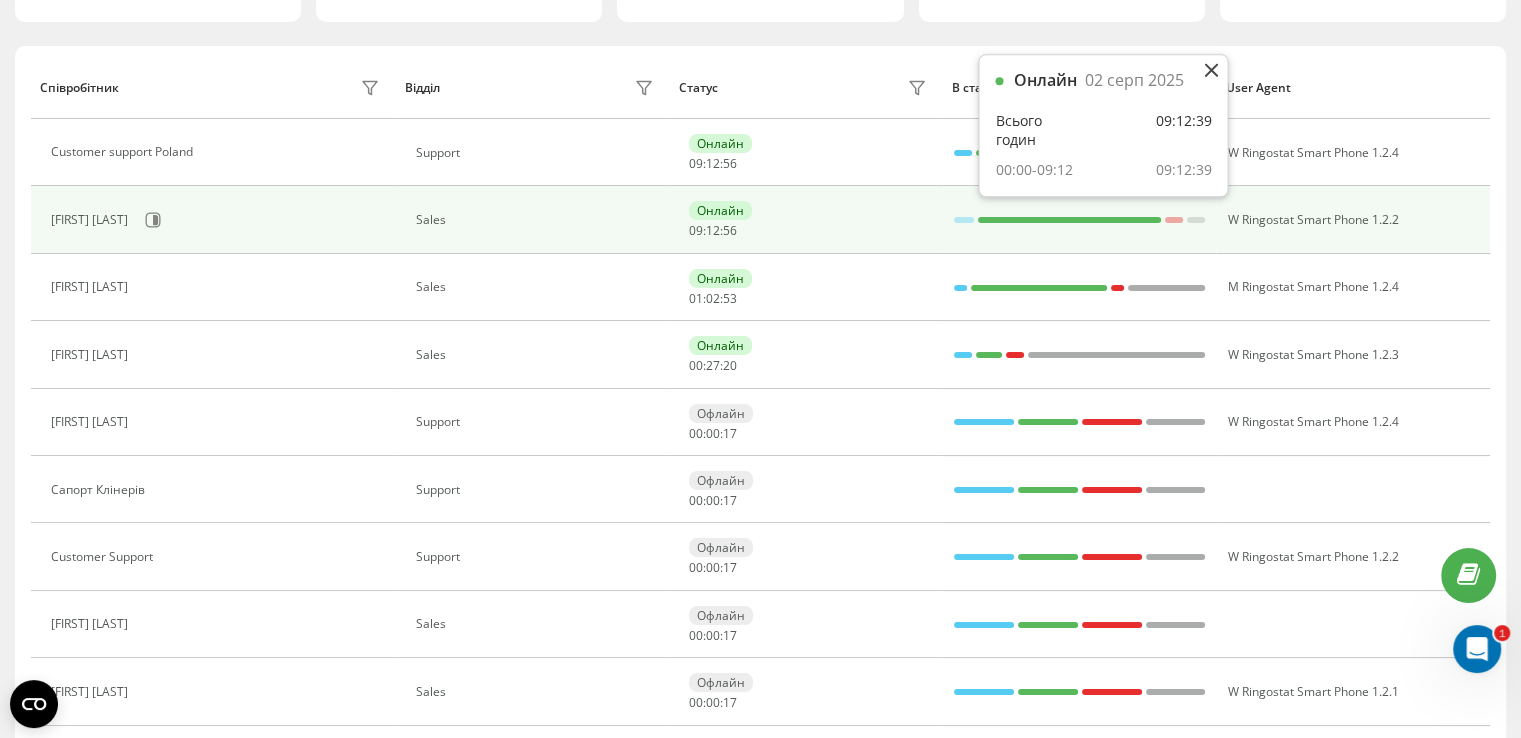 click on "Онлайн 09 : 12 : 56" at bounding box center [810, 219] 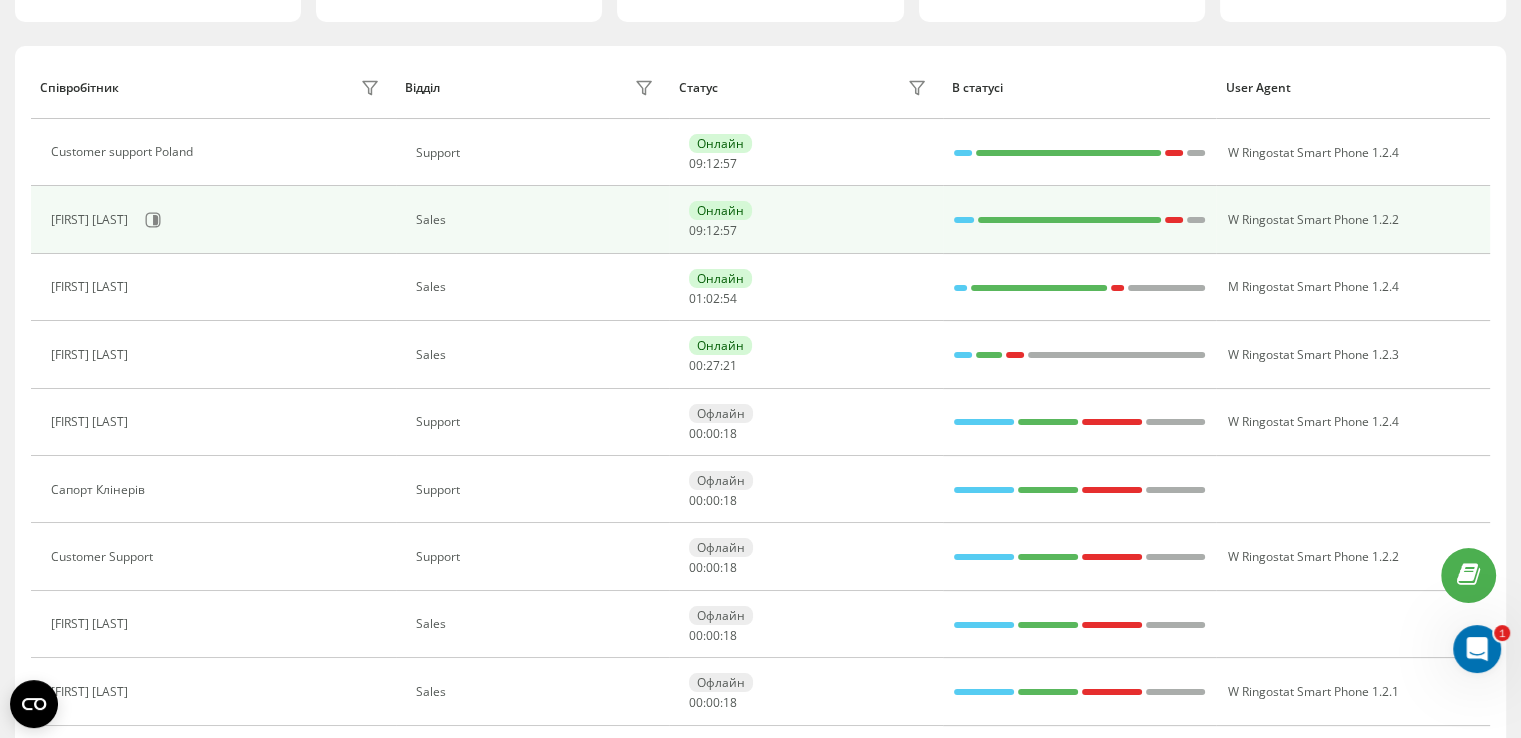 click on "Онлайн" at bounding box center [720, 210] 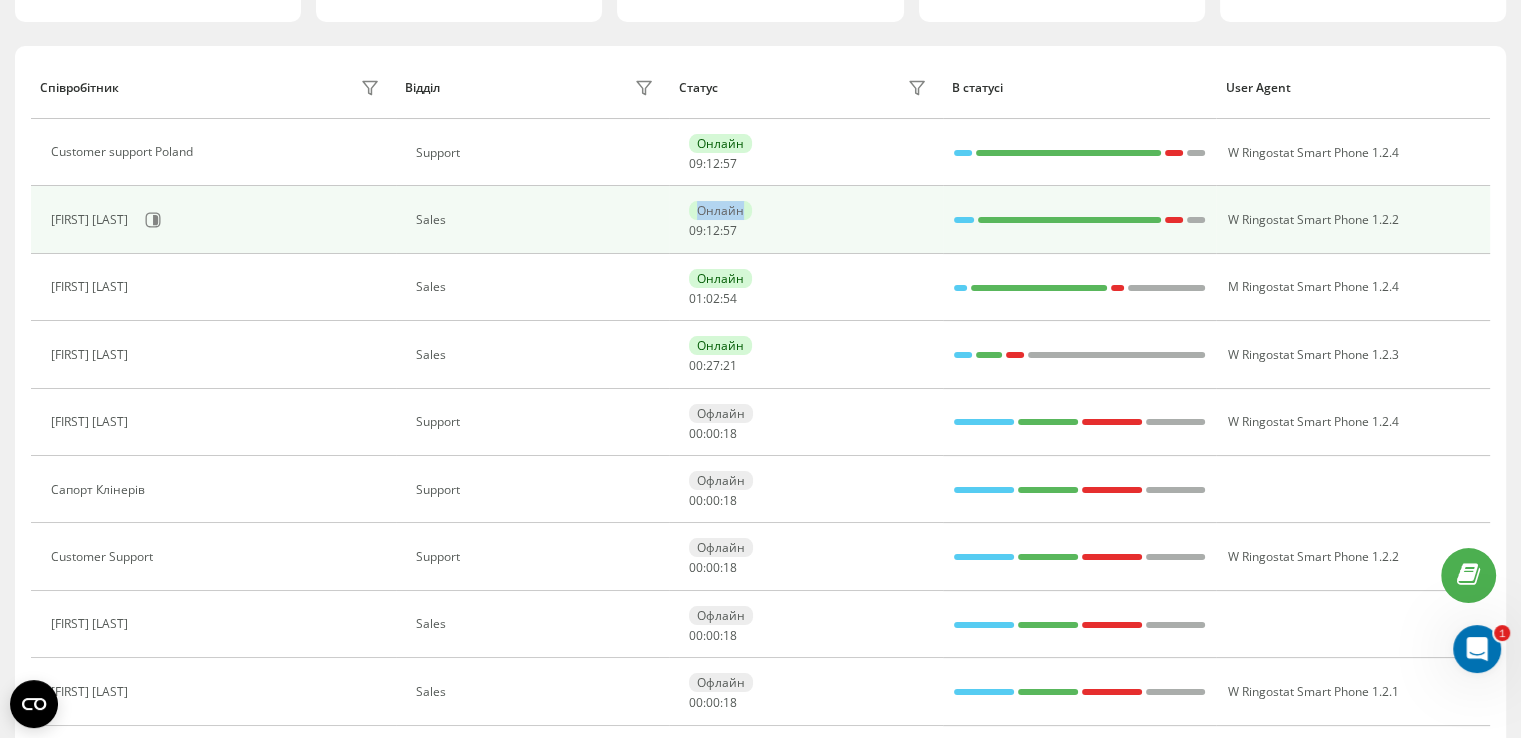 click on "Онлайн" at bounding box center [720, 210] 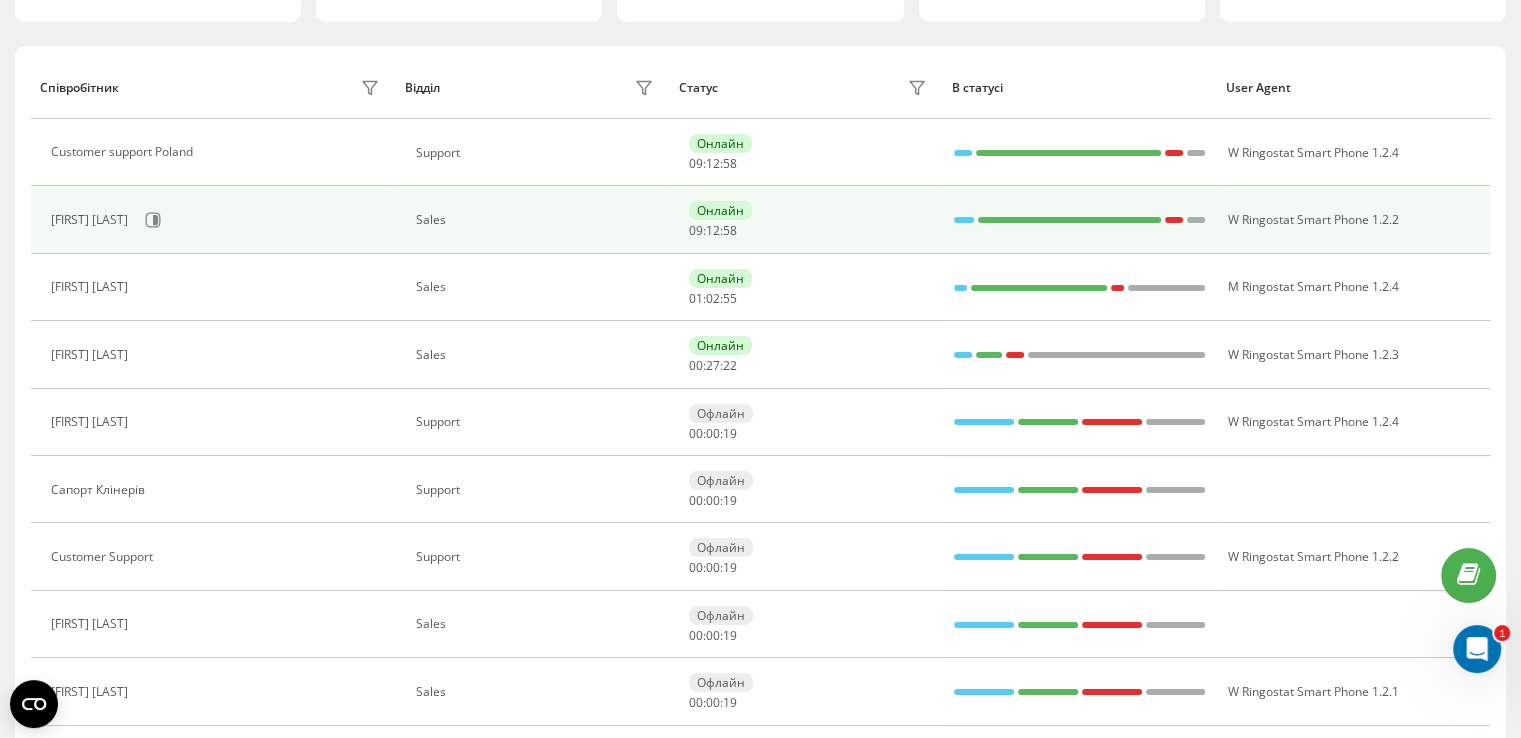 click on "Sales" at bounding box center [537, 220] 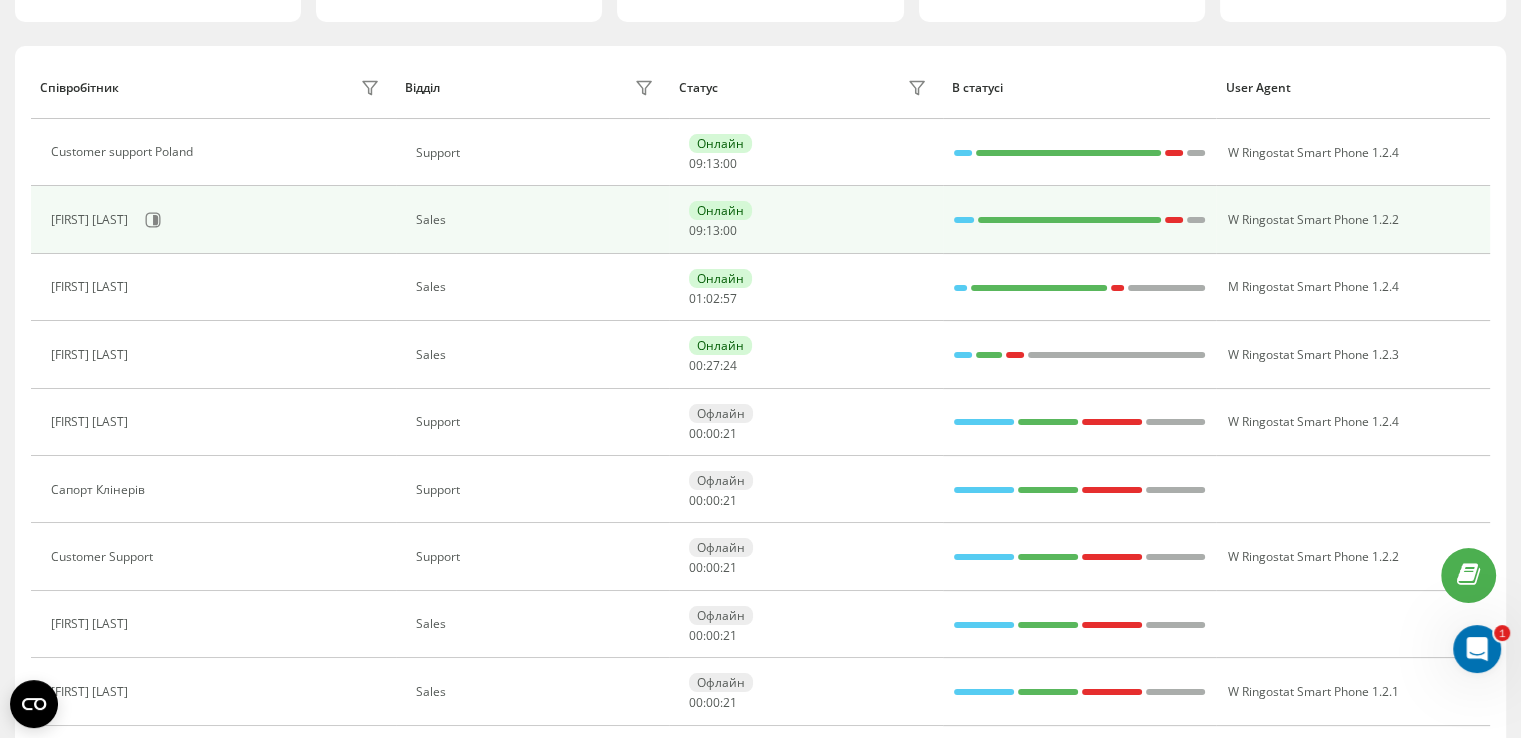 click on "Анна Лавриновська" at bounding box center [92, 220] 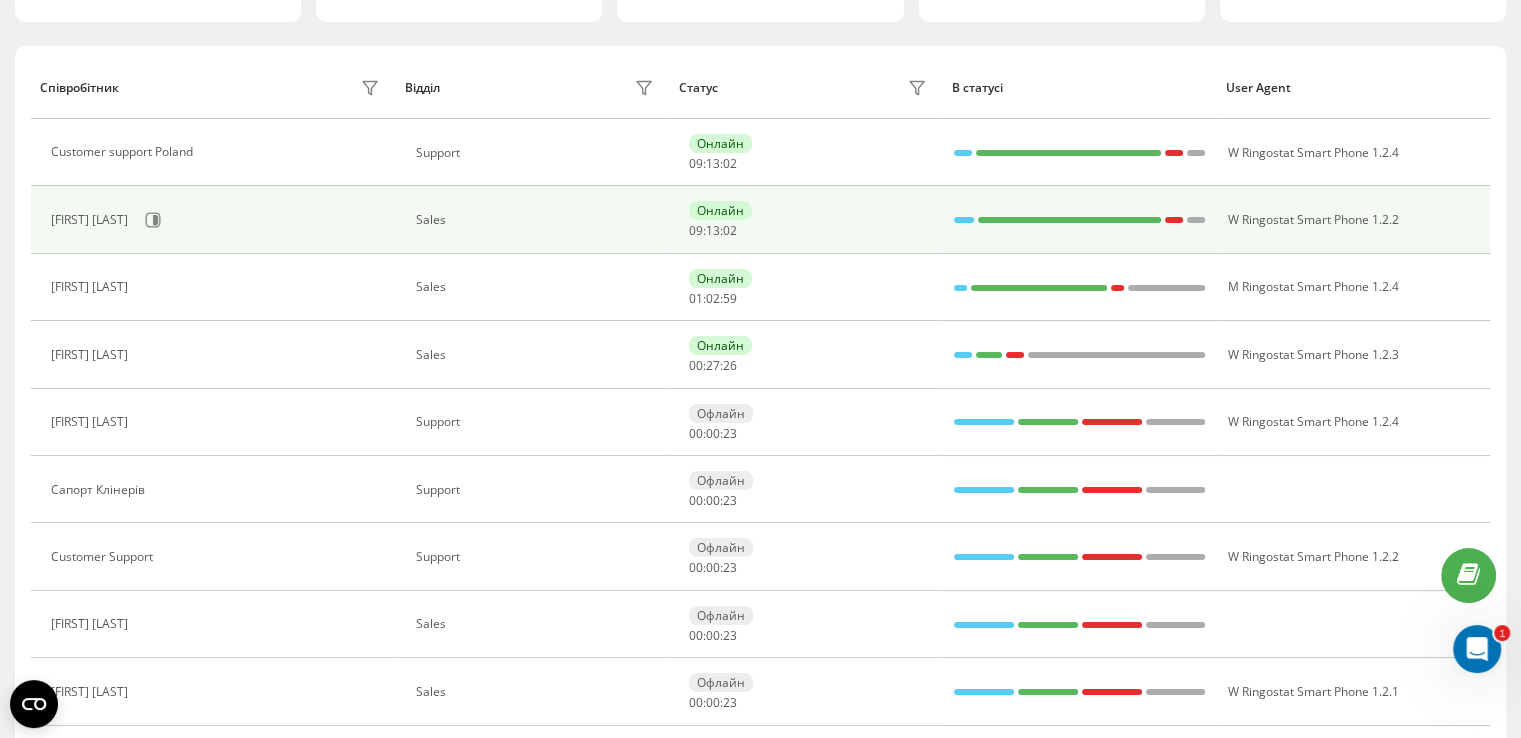 scroll, scrollTop: 0, scrollLeft: 0, axis: both 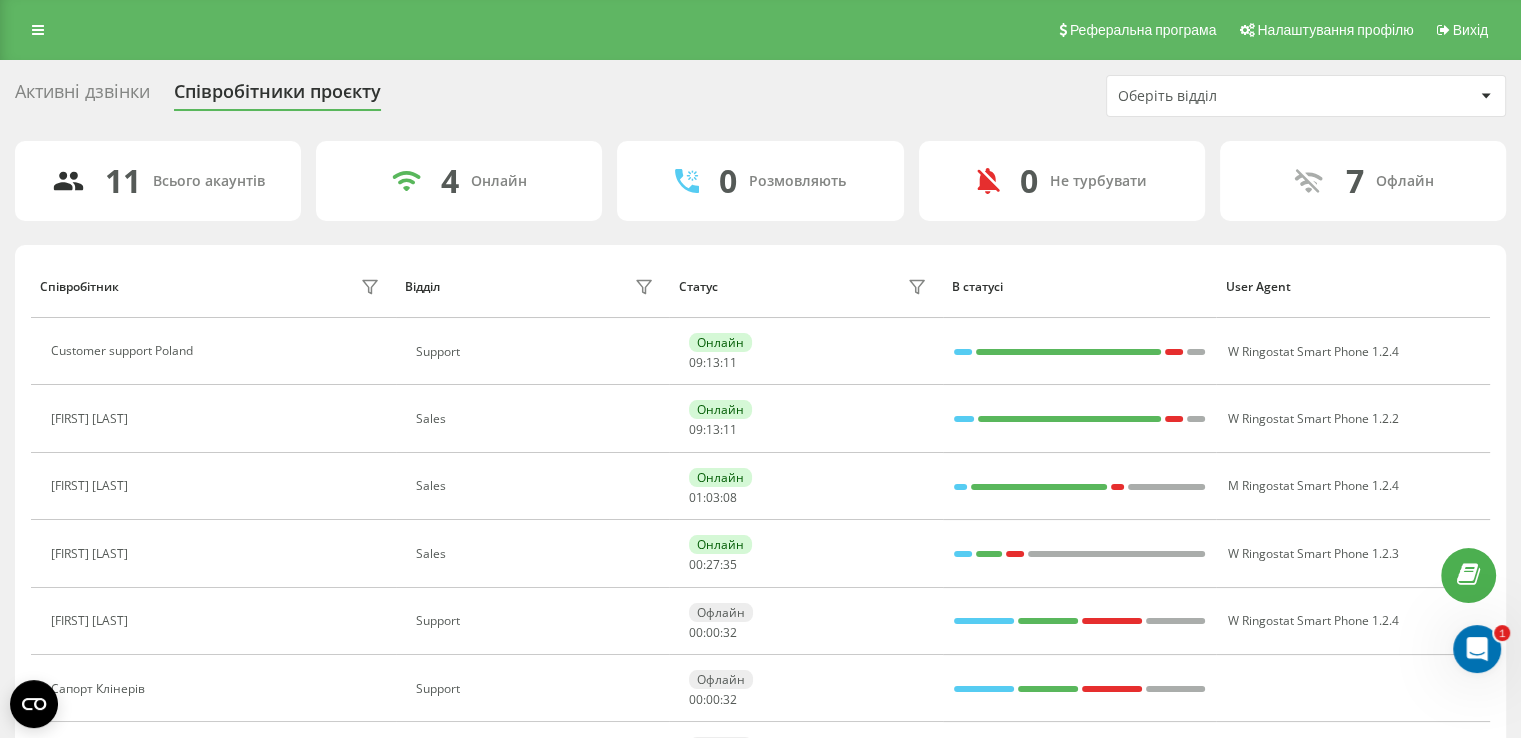 click on "Активні дзвінки" at bounding box center [82, 96] 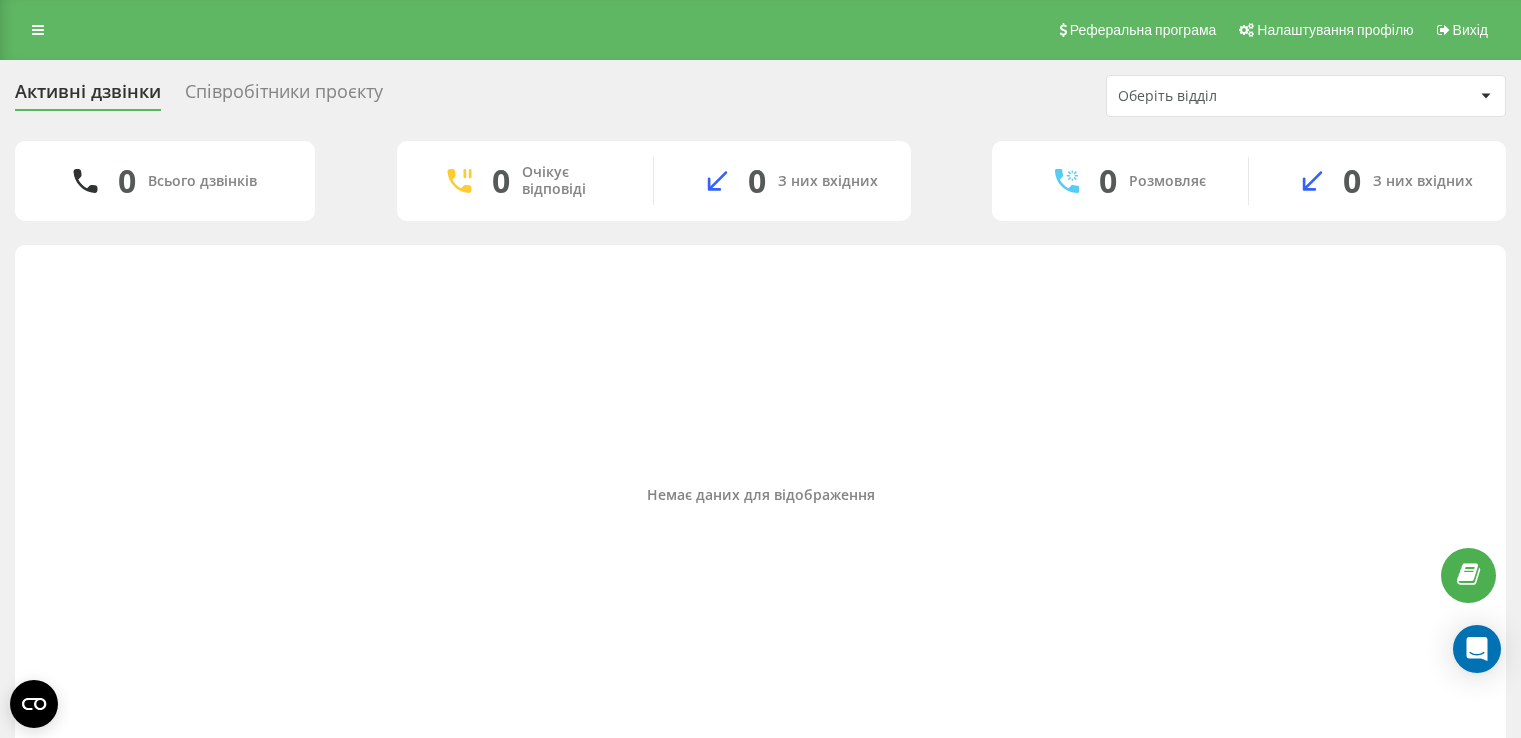 scroll, scrollTop: 0, scrollLeft: 0, axis: both 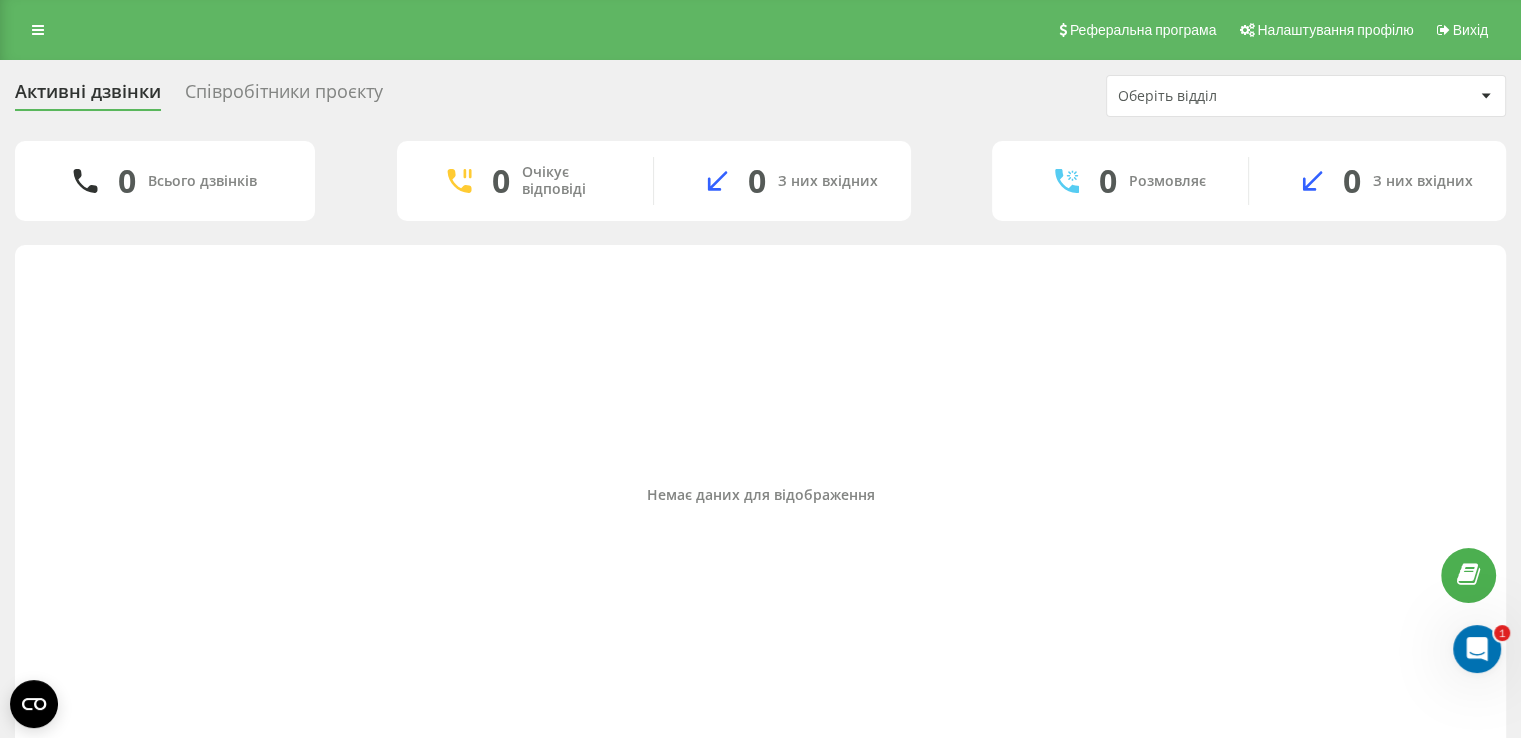 click on "Оберіть відділ" at bounding box center [1306, 96] 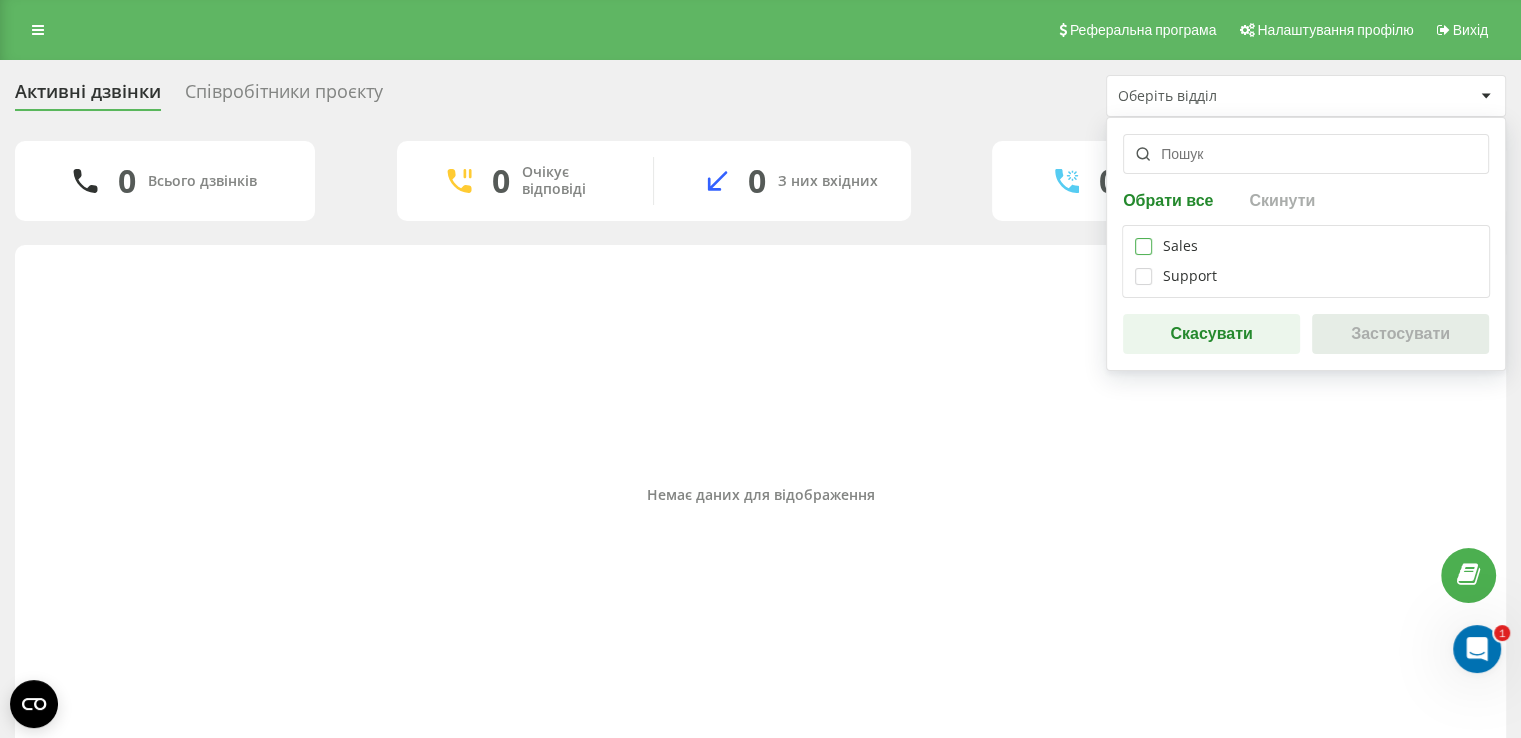 click at bounding box center (1143, 238) 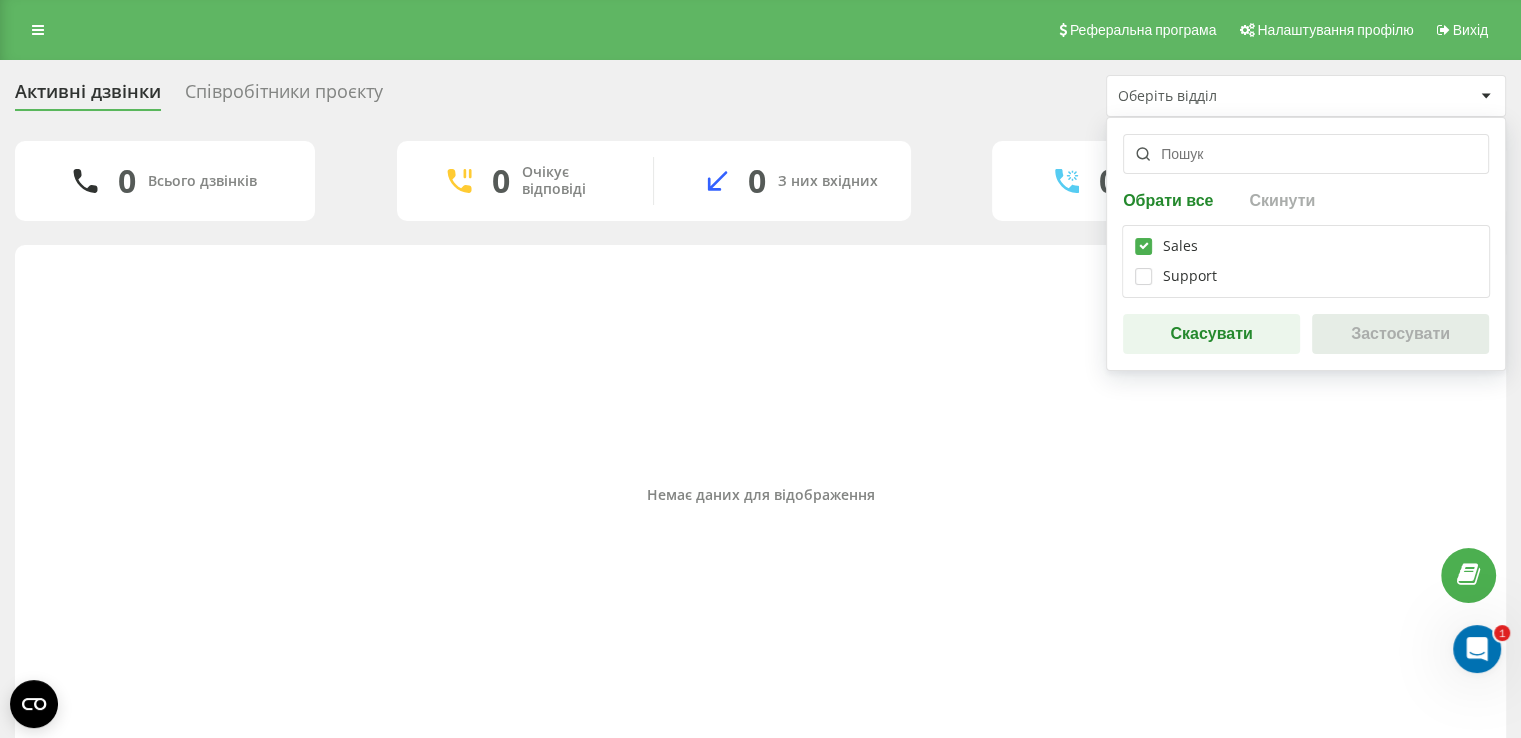 checkbox on "true" 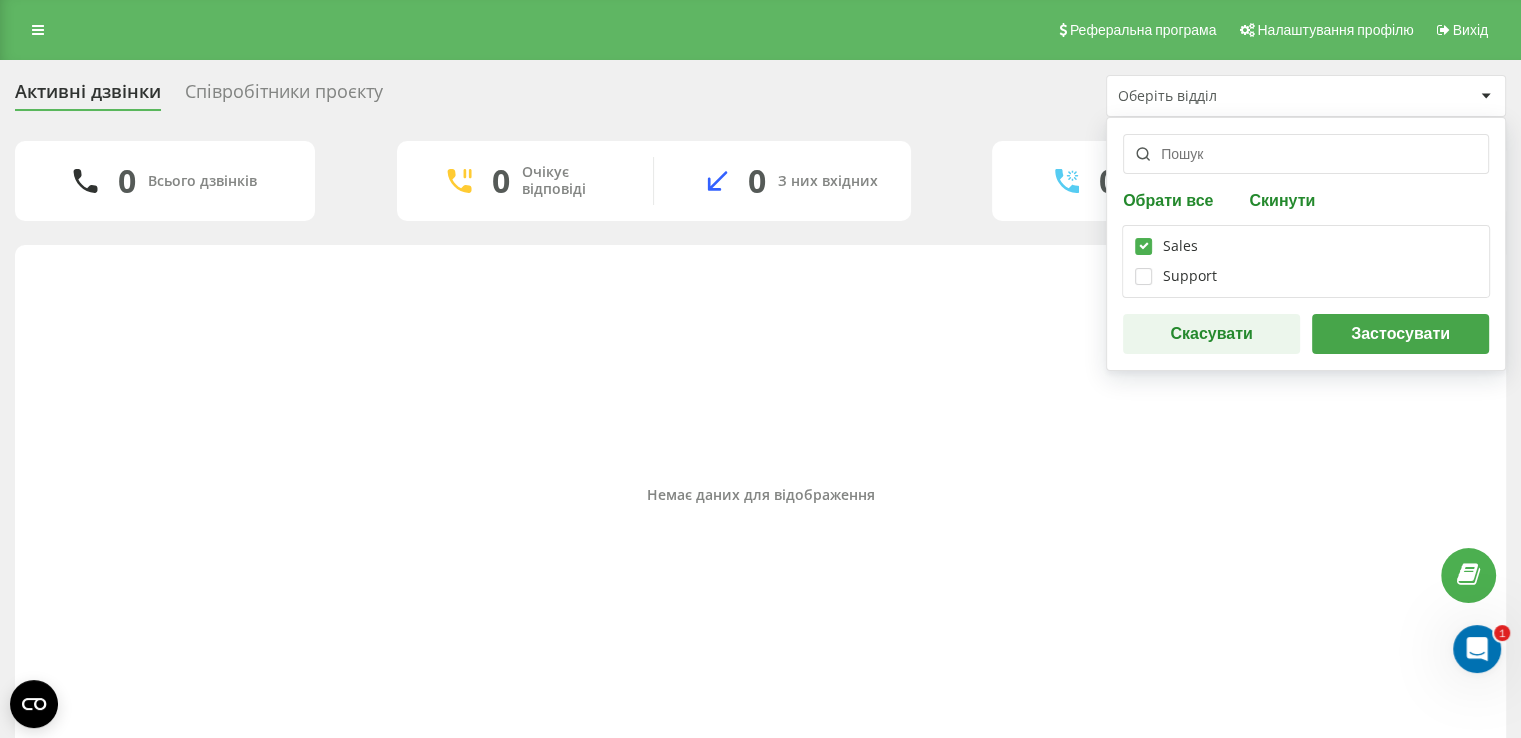 click on "Застосувати" at bounding box center (1400, 334) 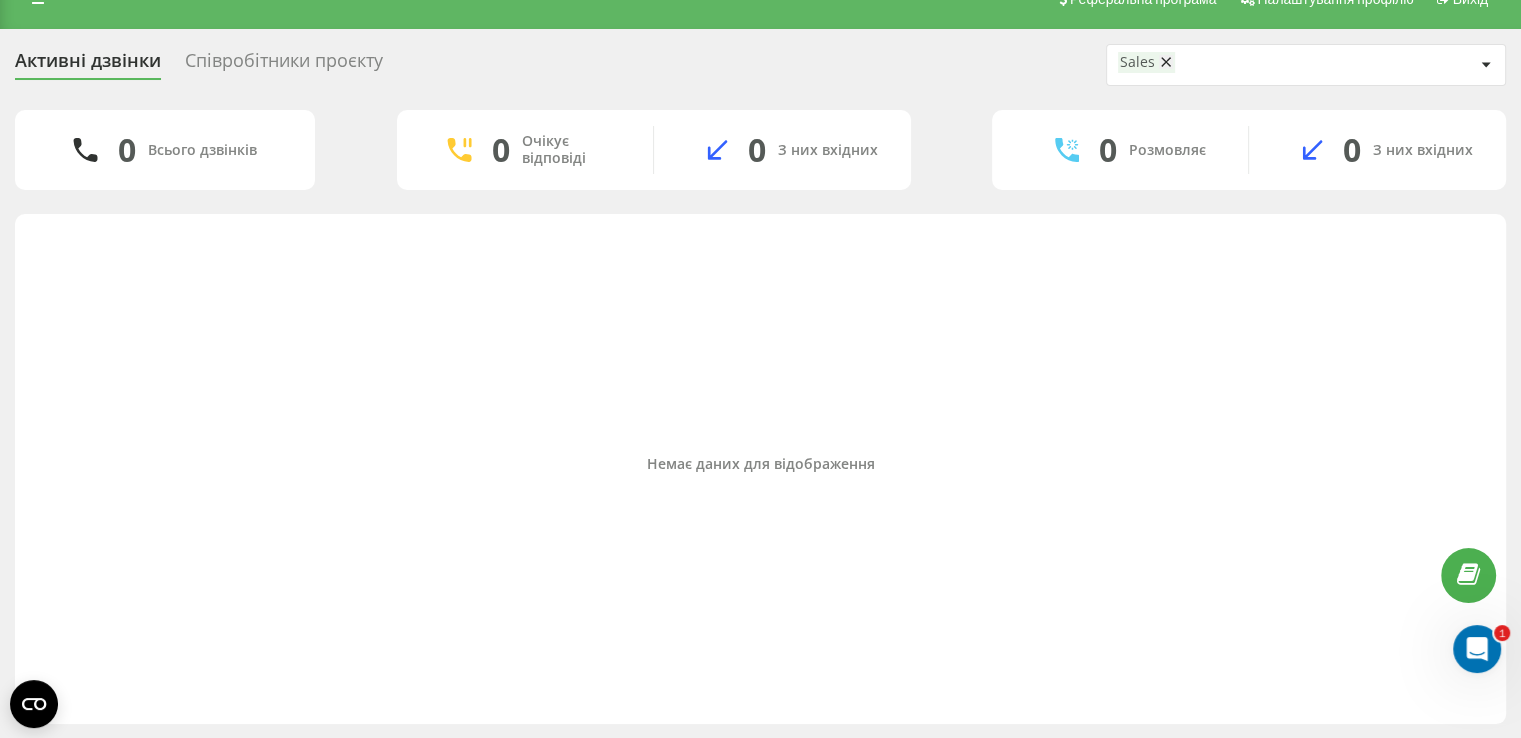 scroll, scrollTop: 0, scrollLeft: 0, axis: both 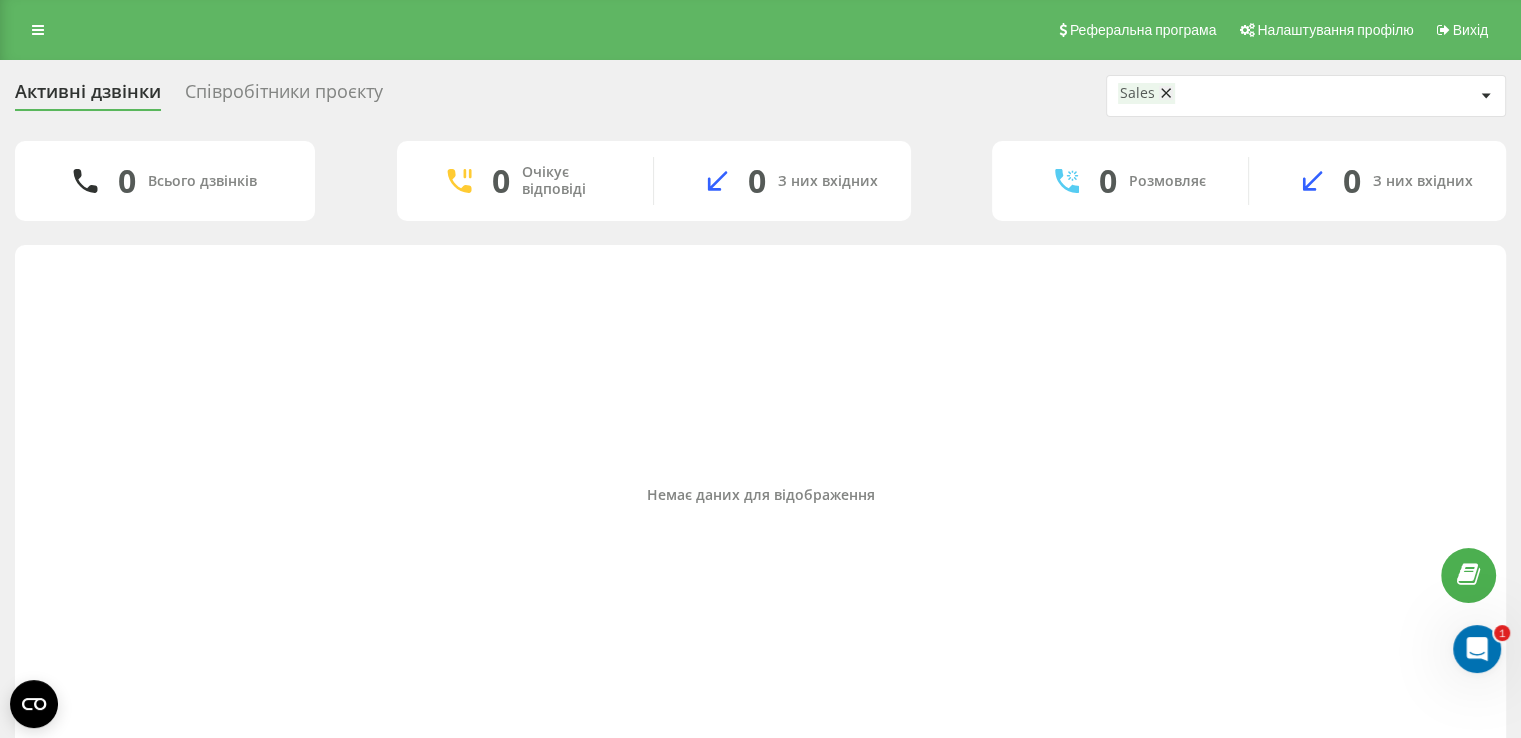 click on "0   Всього дзвінків" at bounding box center (165, 181) 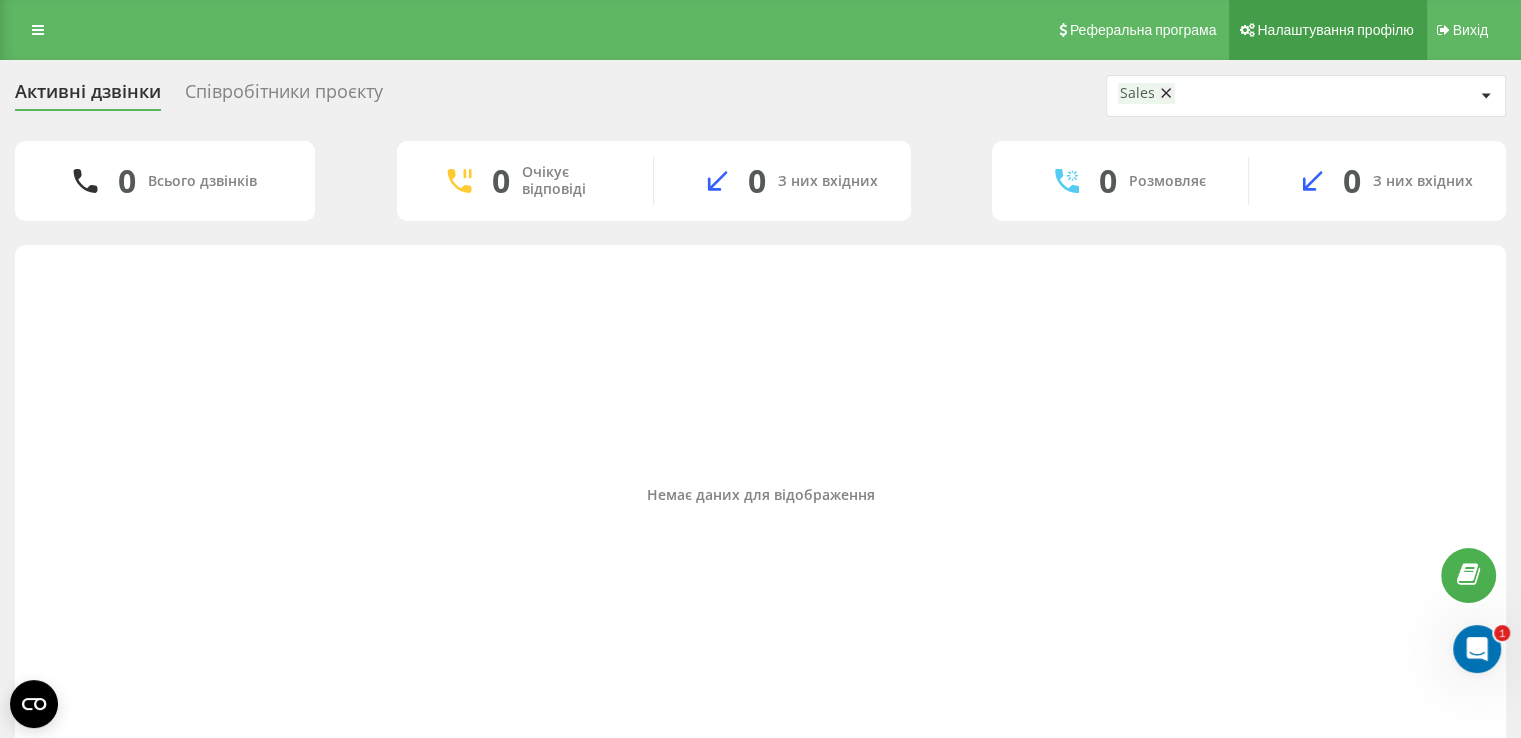 click on "Налаштування профілю" at bounding box center [1335, 30] 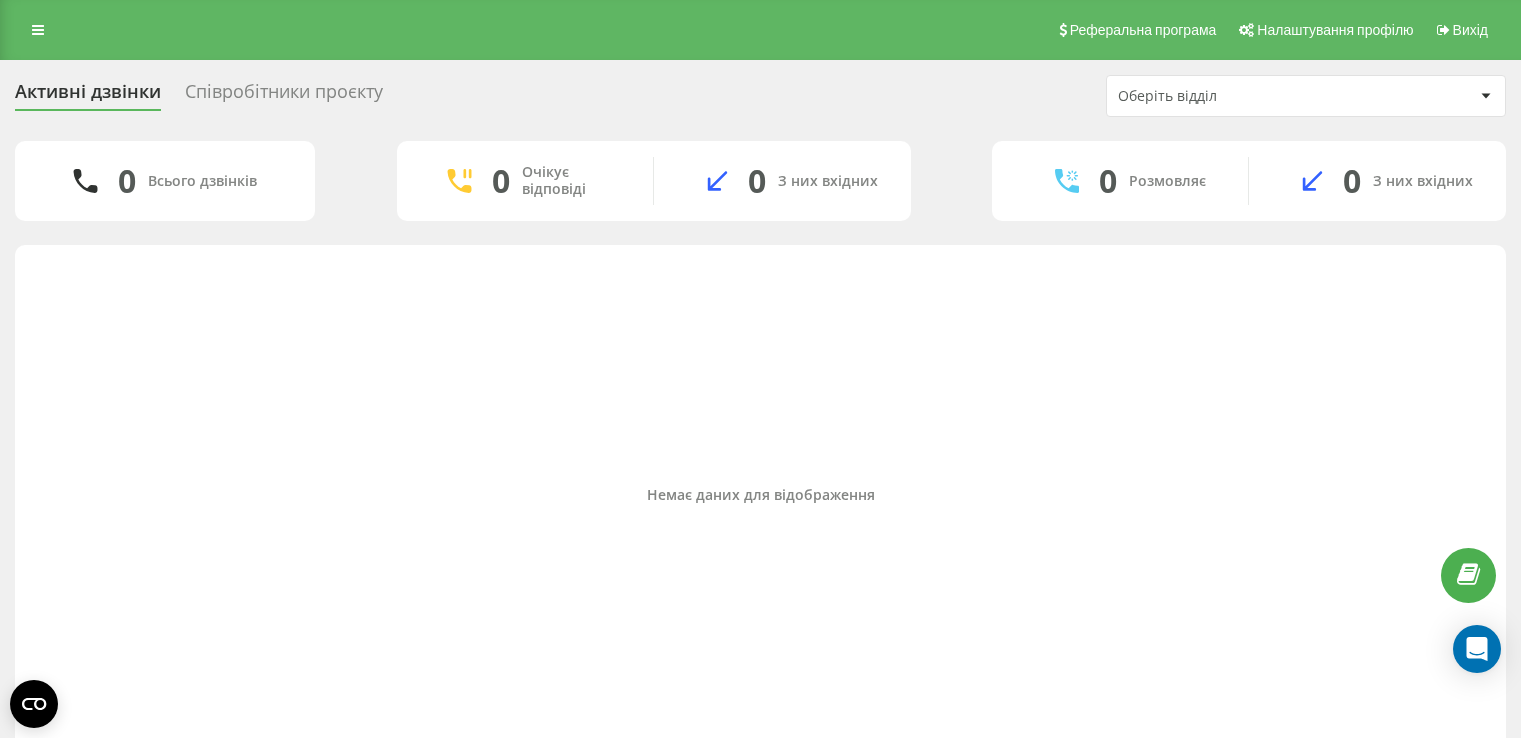 scroll, scrollTop: 0, scrollLeft: 0, axis: both 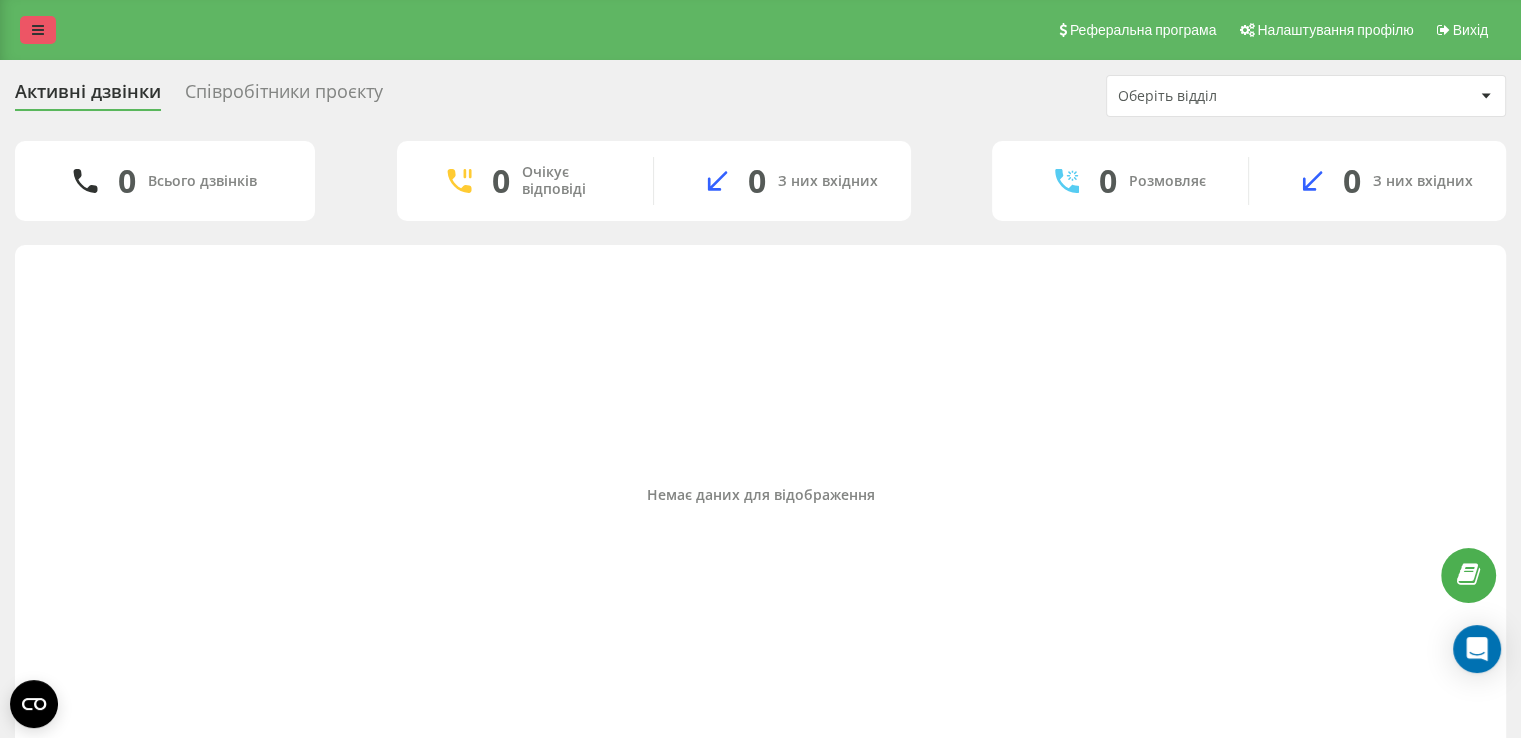 click at bounding box center (38, 30) 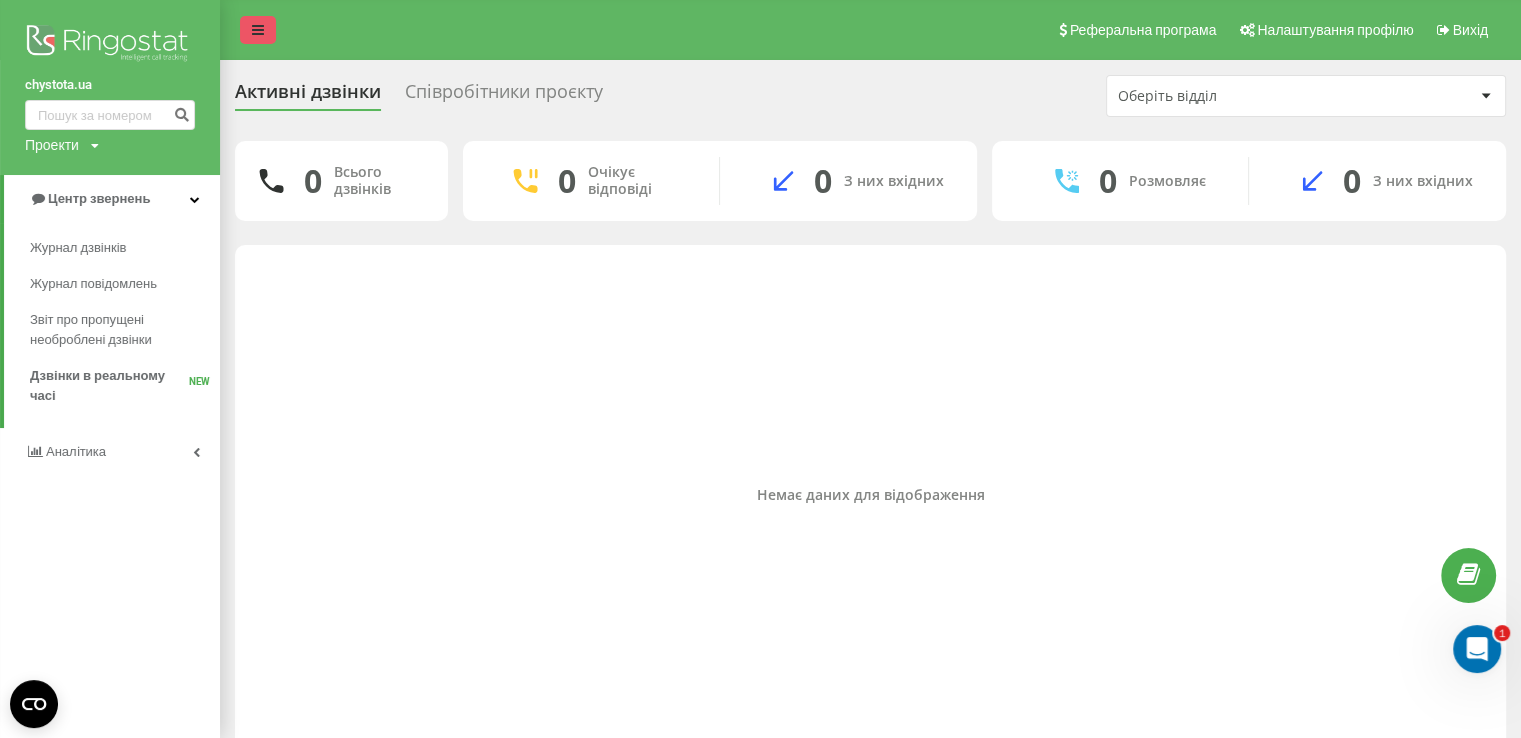 scroll, scrollTop: 0, scrollLeft: 0, axis: both 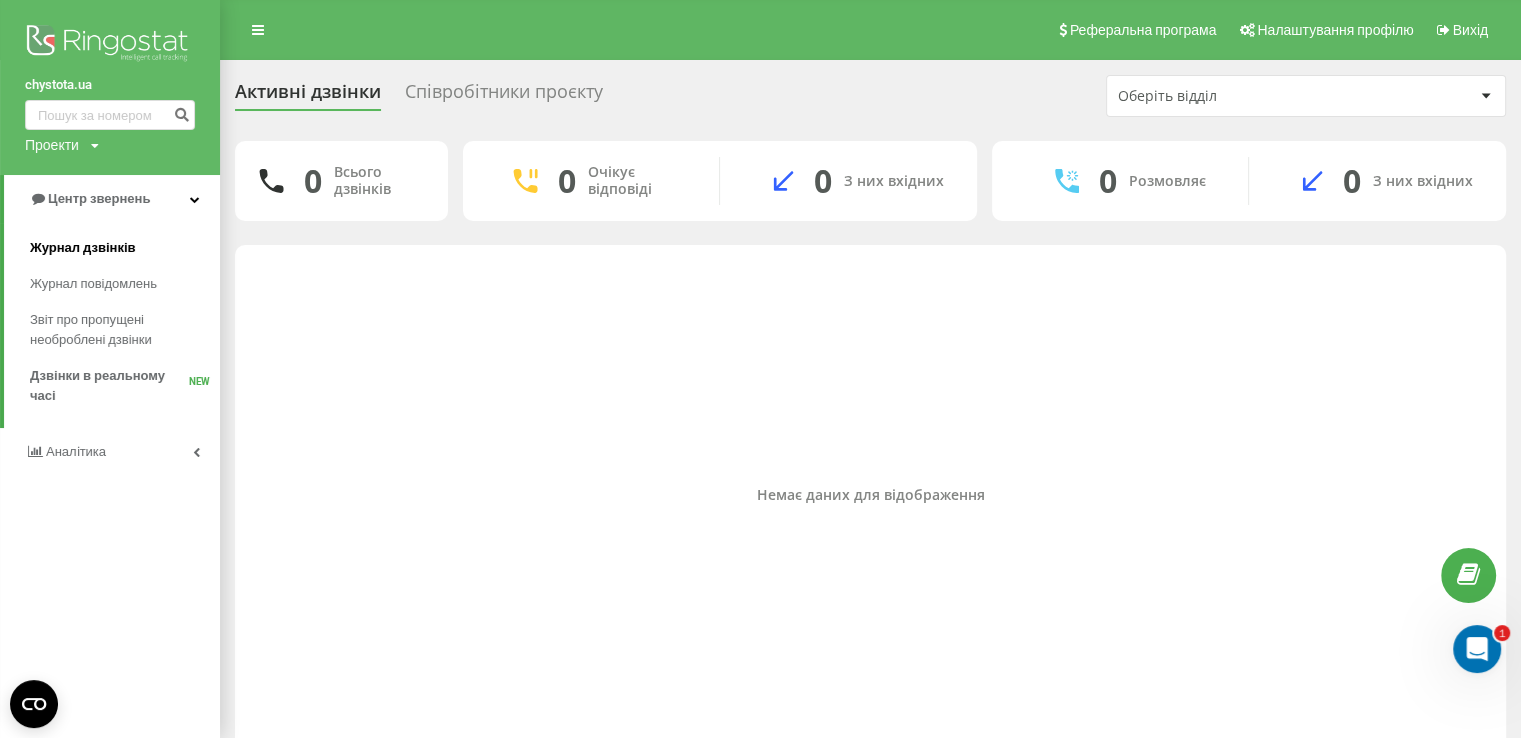 click on "Журнал дзвінків" at bounding box center (83, 248) 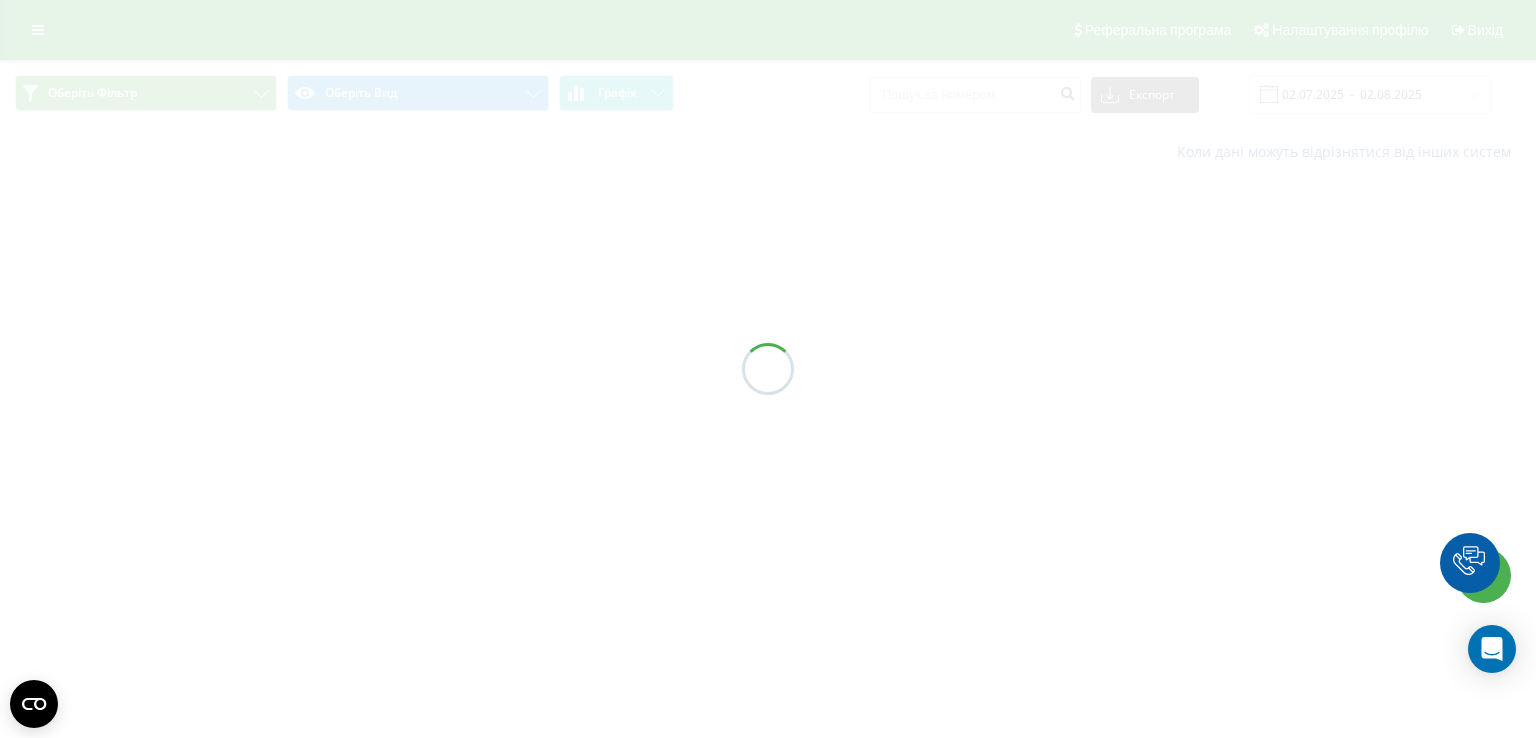 scroll, scrollTop: 0, scrollLeft: 0, axis: both 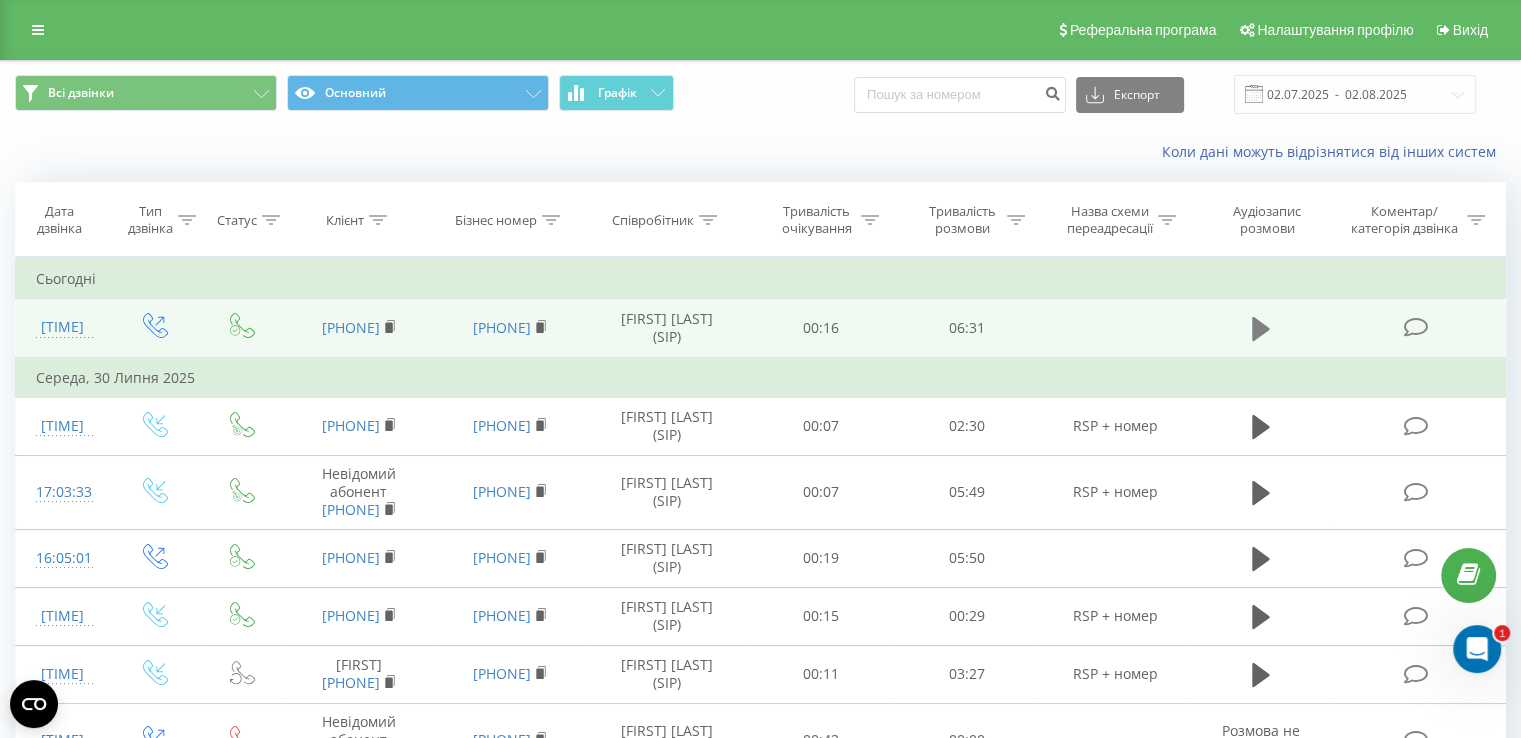 click 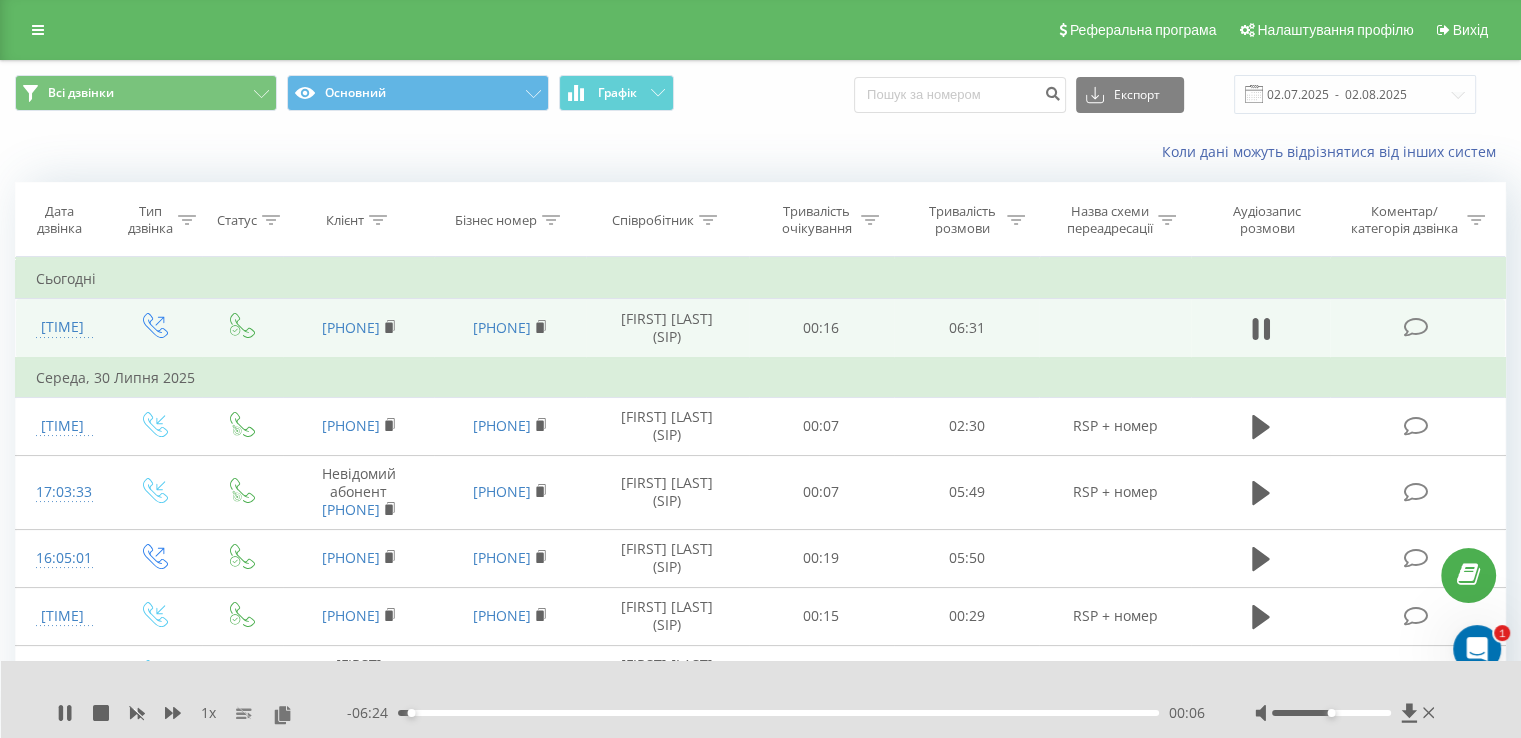 click on "00:06" at bounding box center [778, 713] 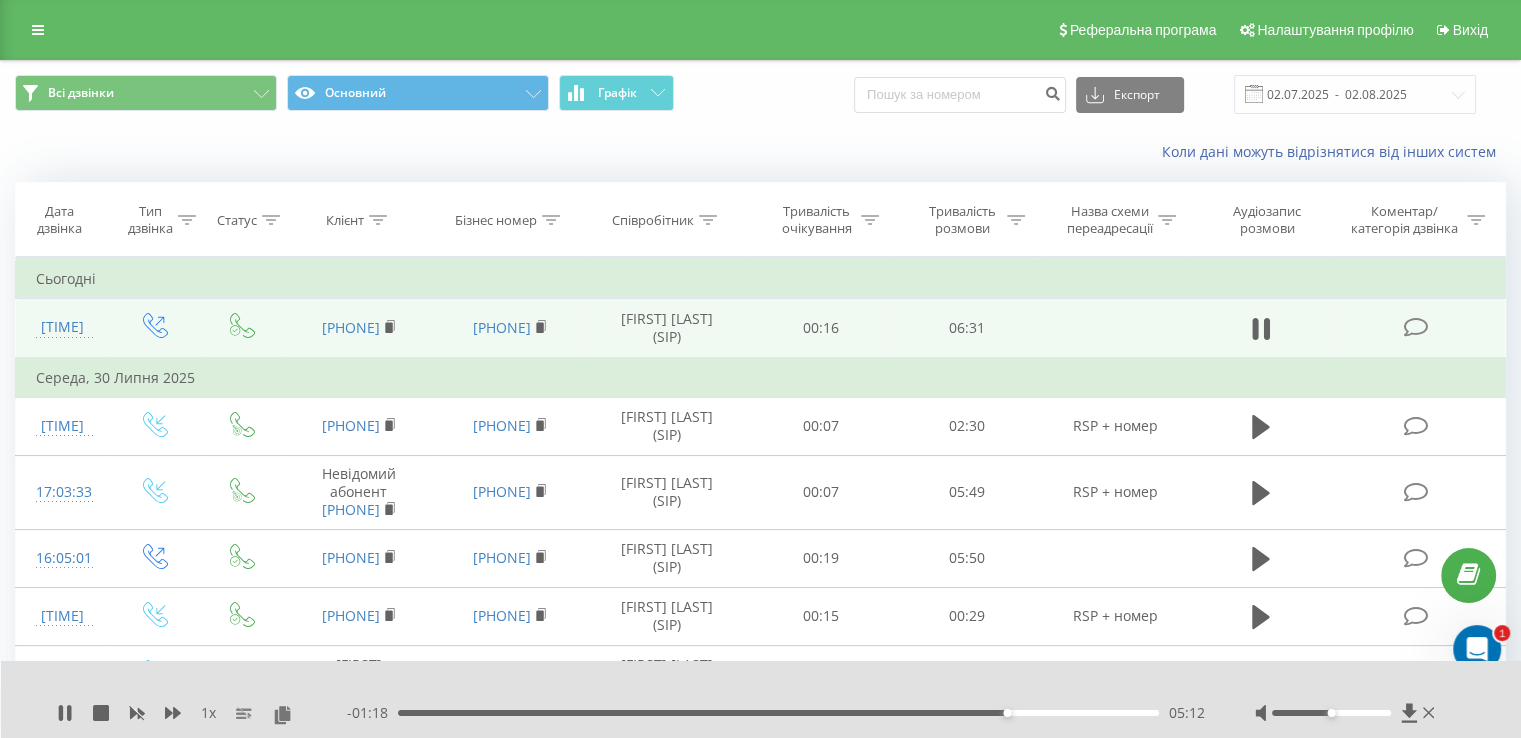 click at bounding box center (1347, 713) 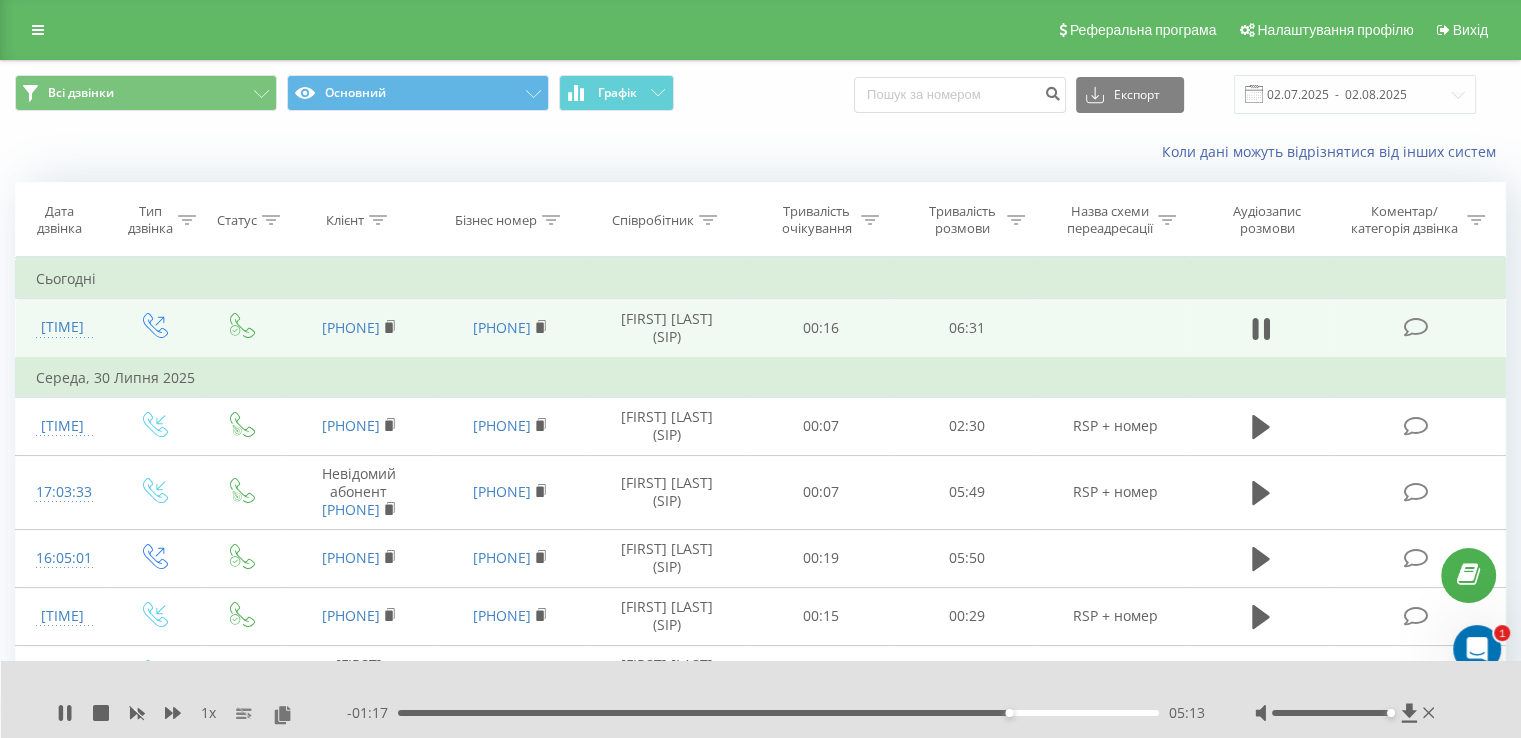 drag, startPoint x: 1331, startPoint y: 710, endPoint x: 1386, endPoint y: 717, distance: 55.443665 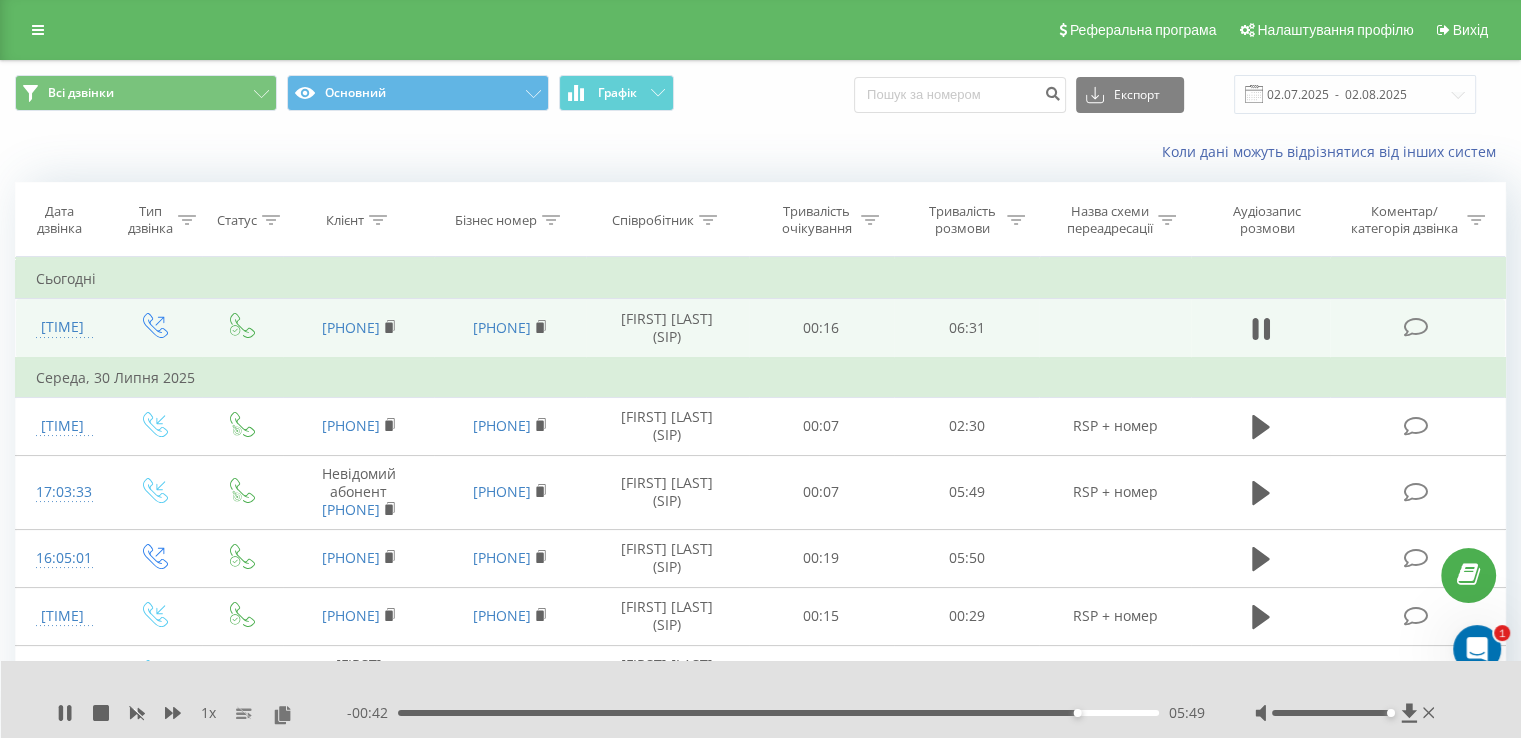 click on "05:49" at bounding box center (778, 713) 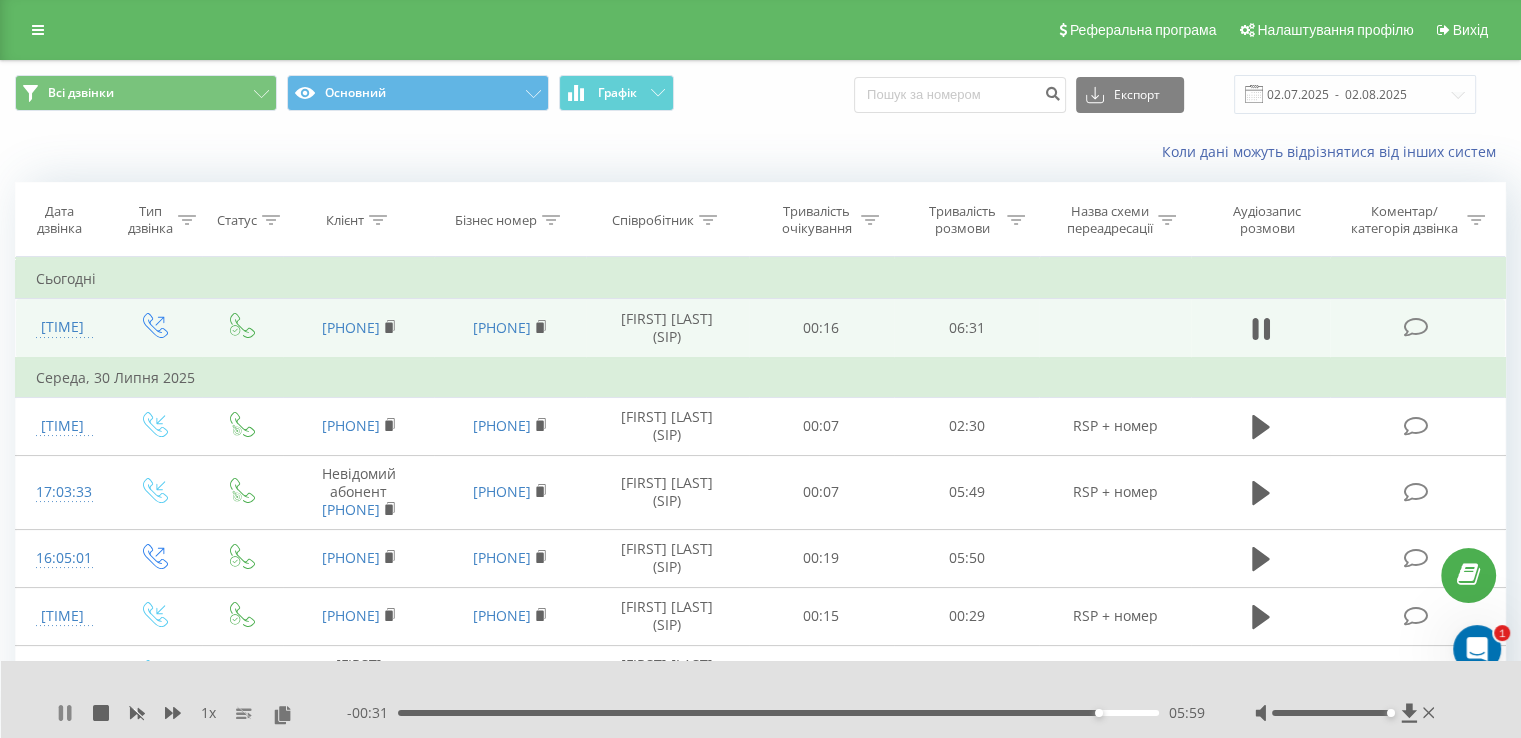 click 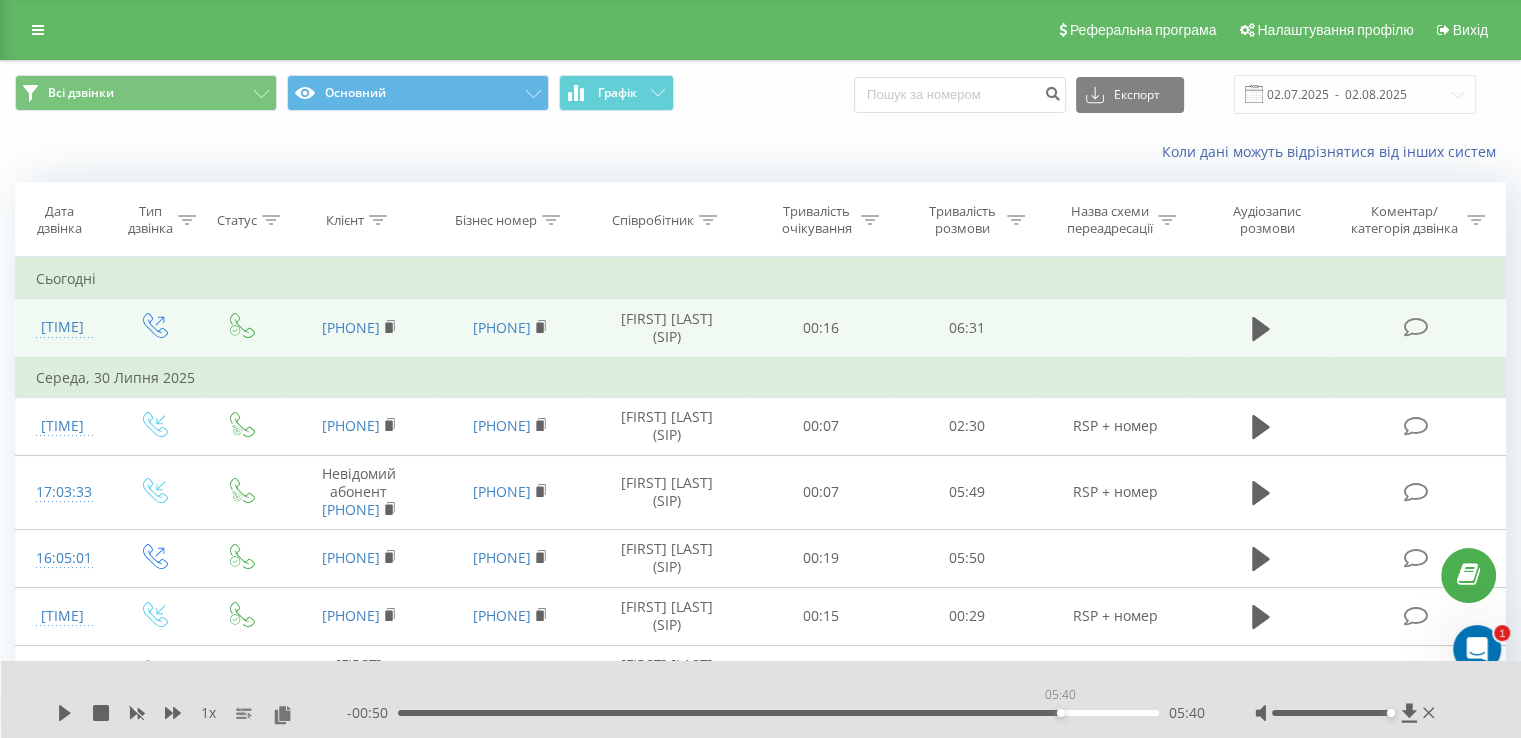click on "05:40" at bounding box center (778, 713) 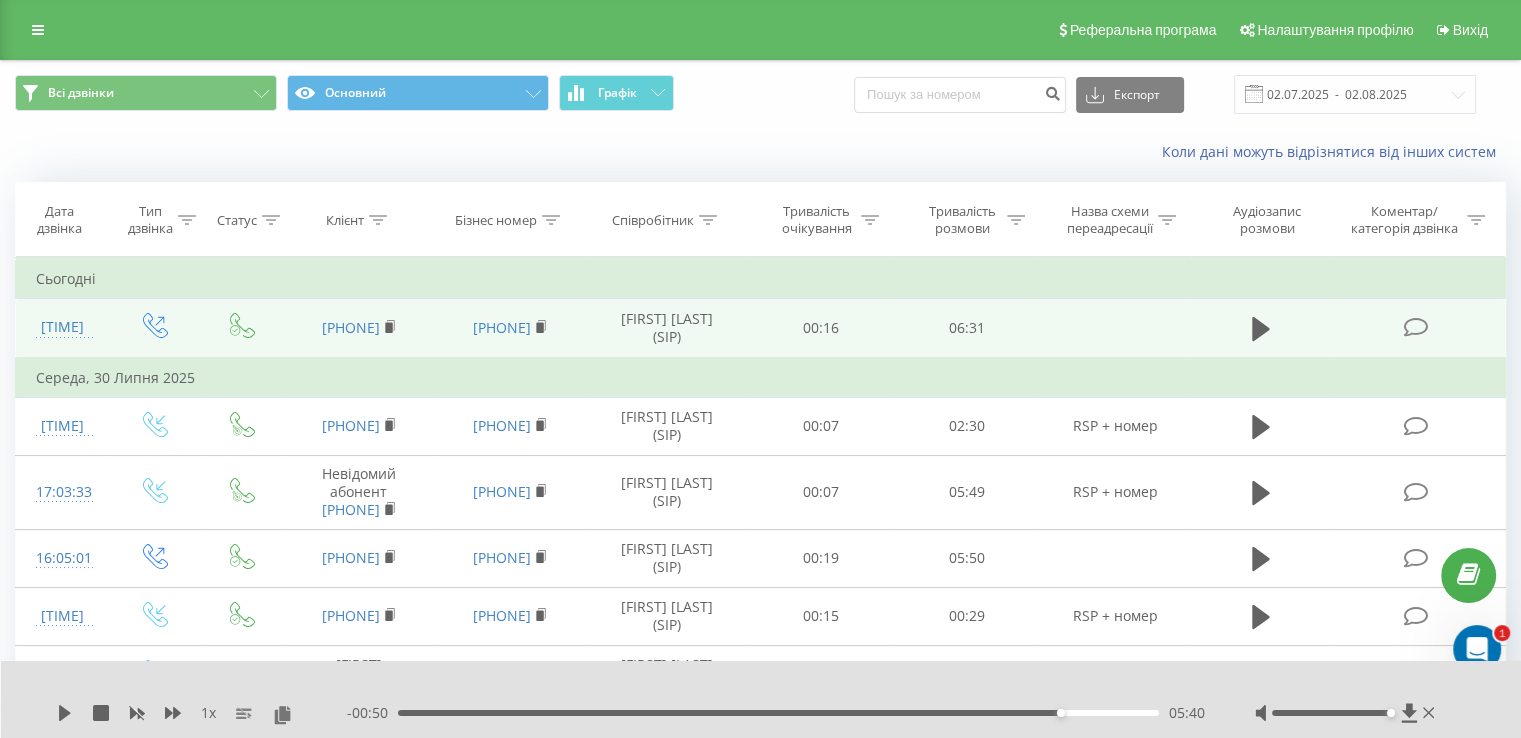 click on "1 x" at bounding box center [202, 713] 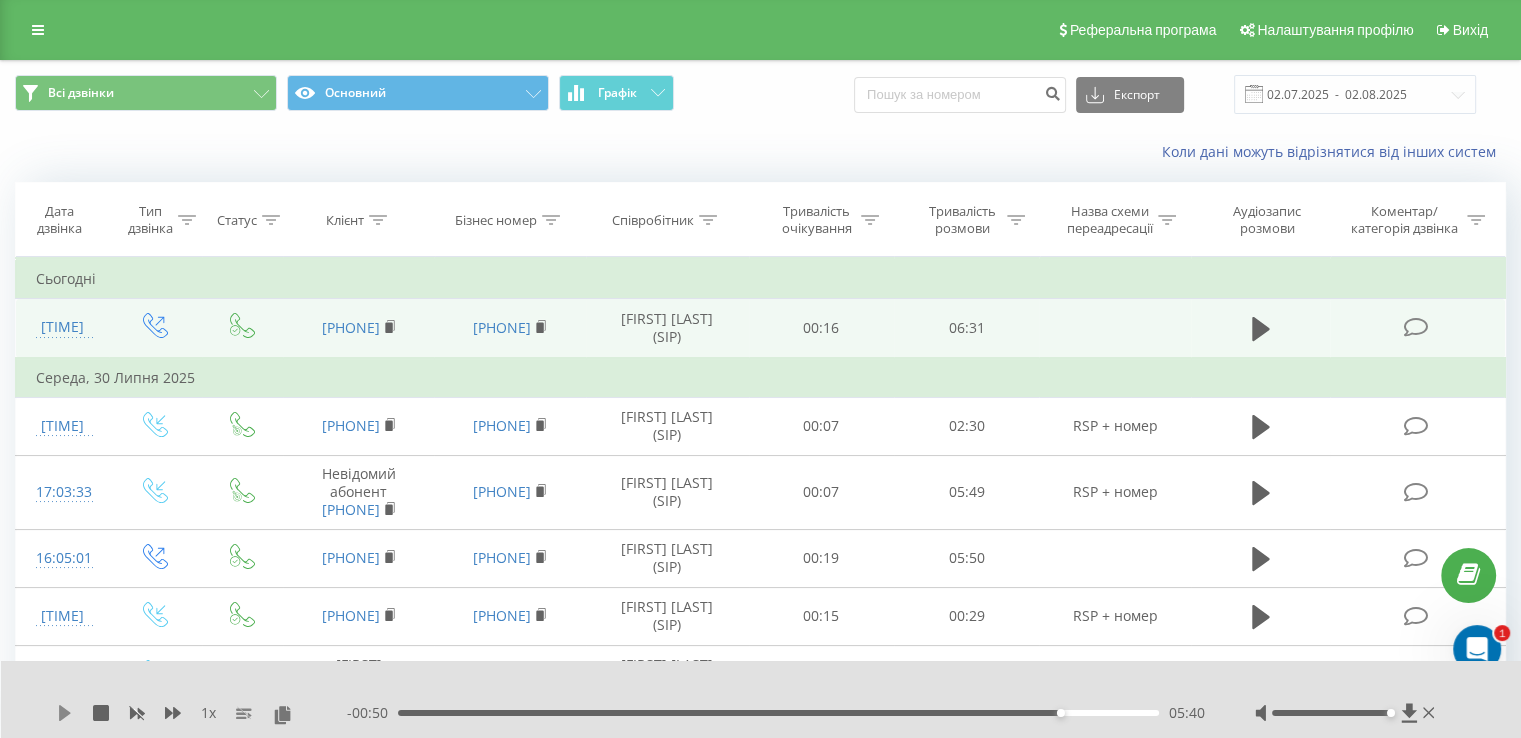 click 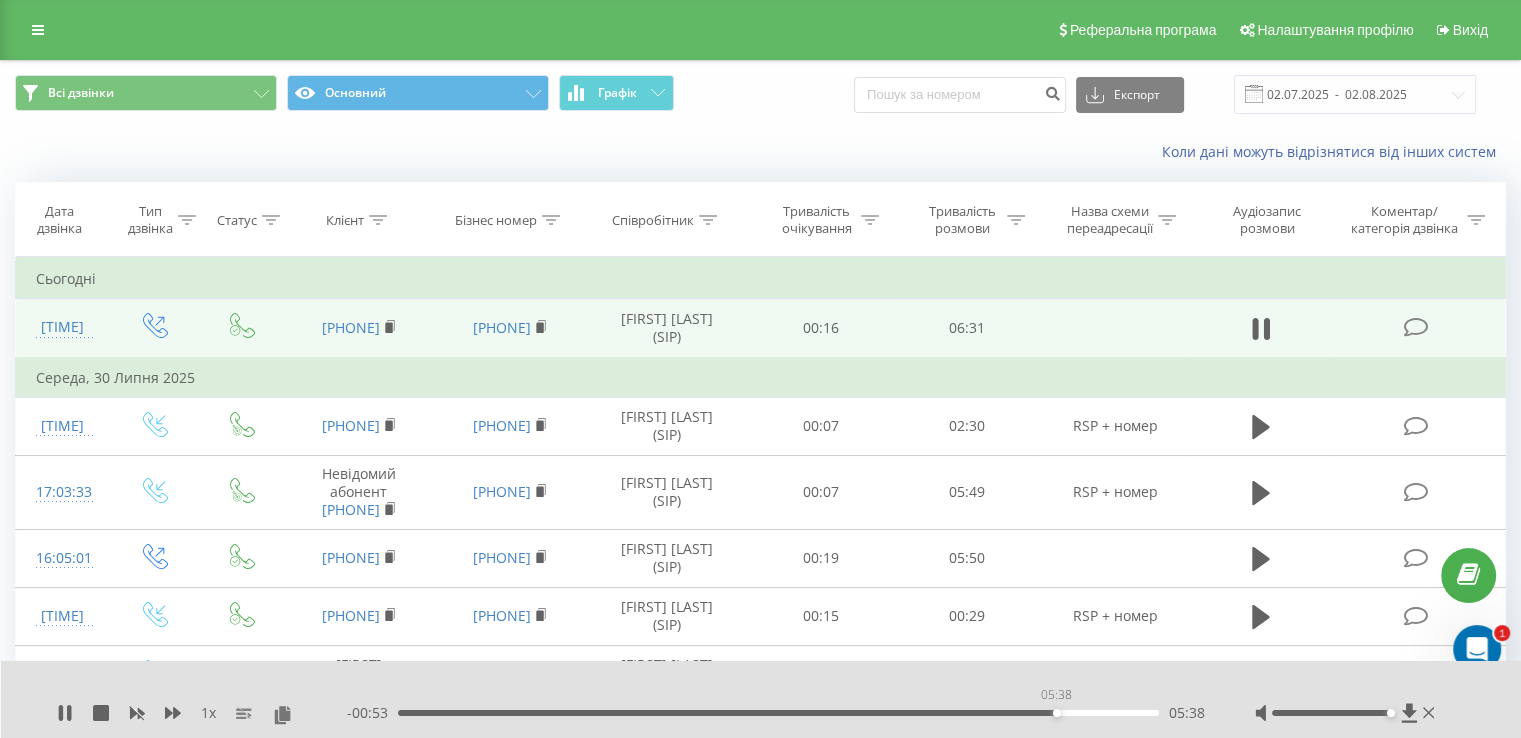 click on "05:38" at bounding box center [778, 713] 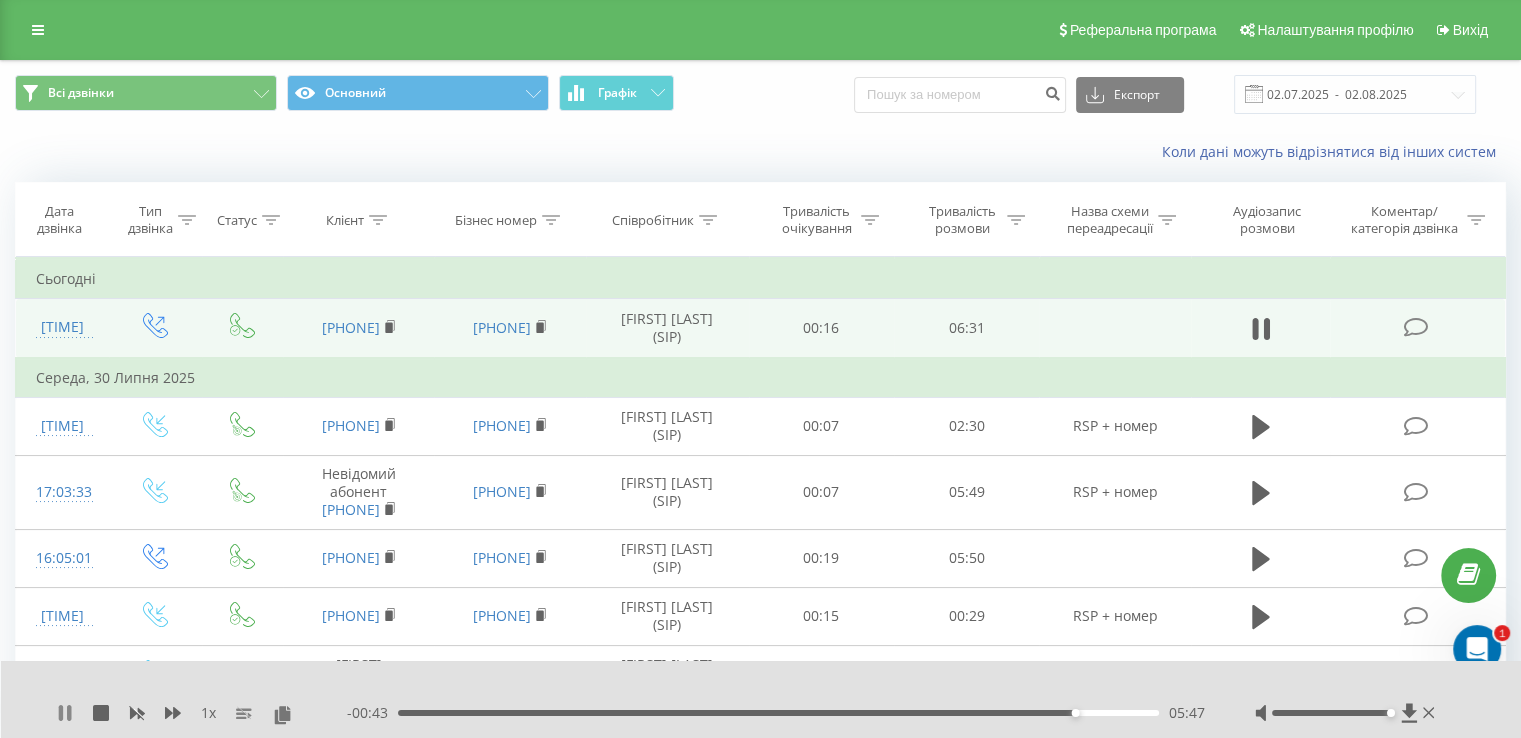 click 